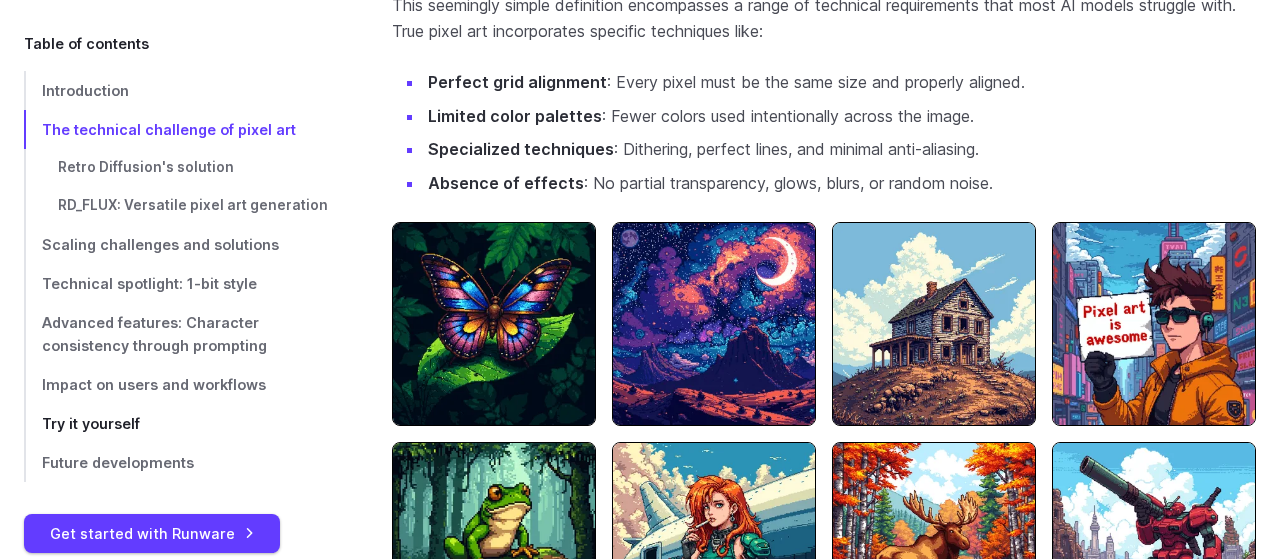 scroll, scrollTop: 1896, scrollLeft: 0, axis: vertical 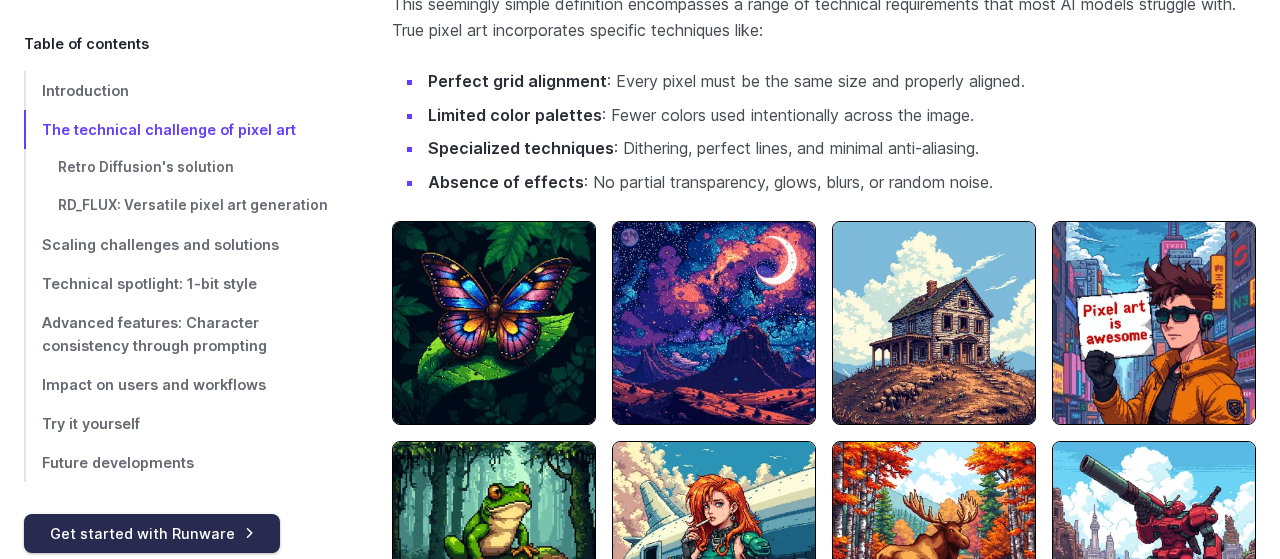 click on "Get started with Runware" at bounding box center (152, 533) 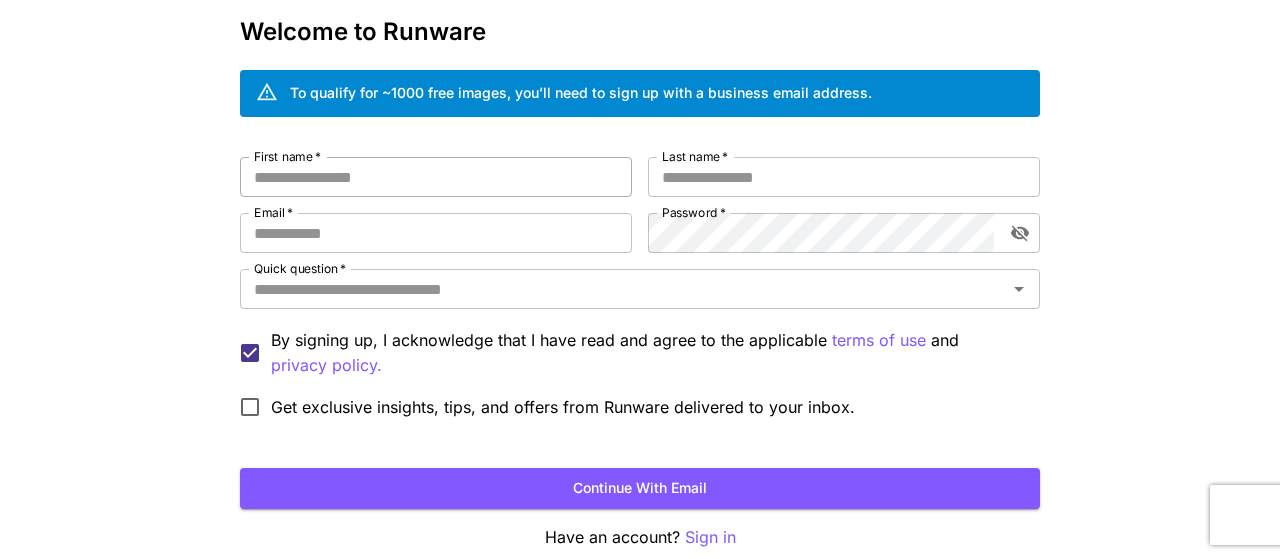scroll, scrollTop: 192, scrollLeft: 0, axis: vertical 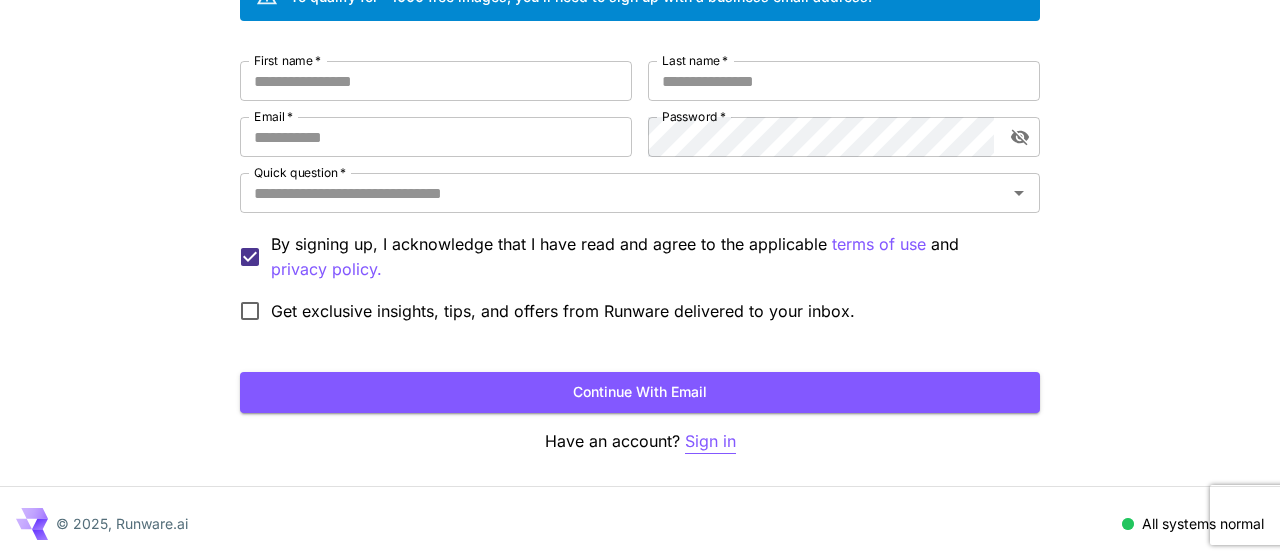 click on "Sign in" at bounding box center (710, 441) 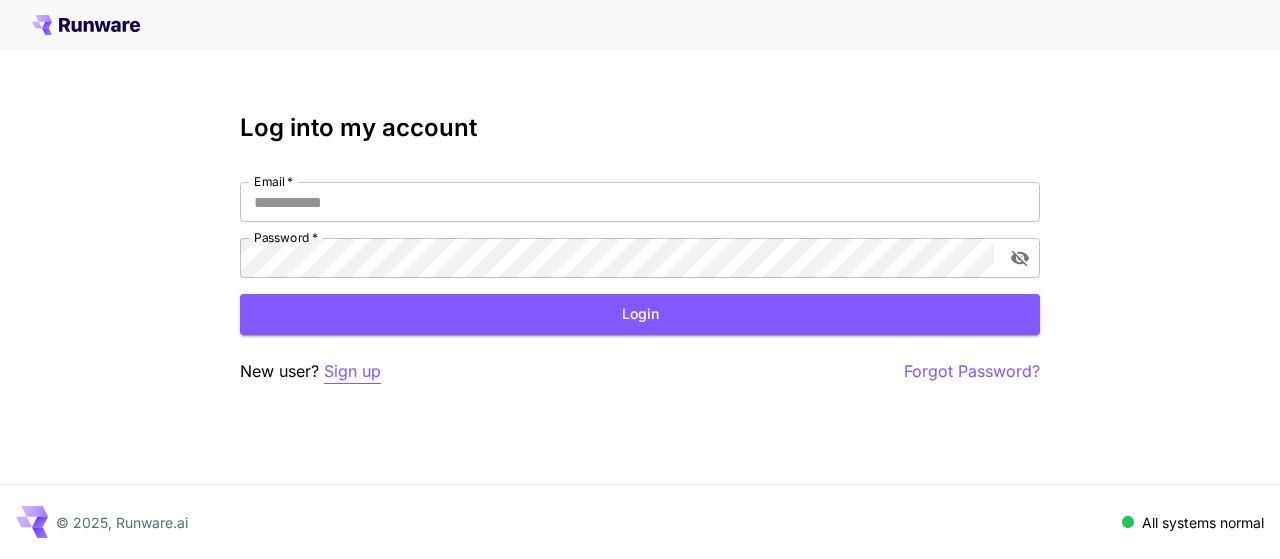 click on "Sign up" at bounding box center [352, 371] 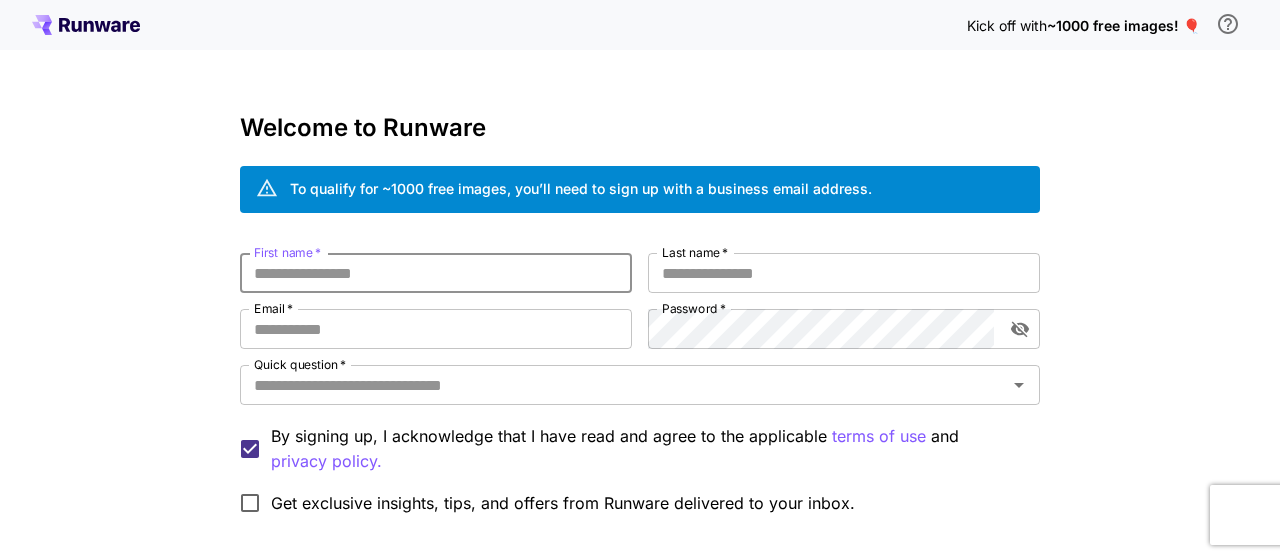 click on "First name   *" at bounding box center (436, 273) 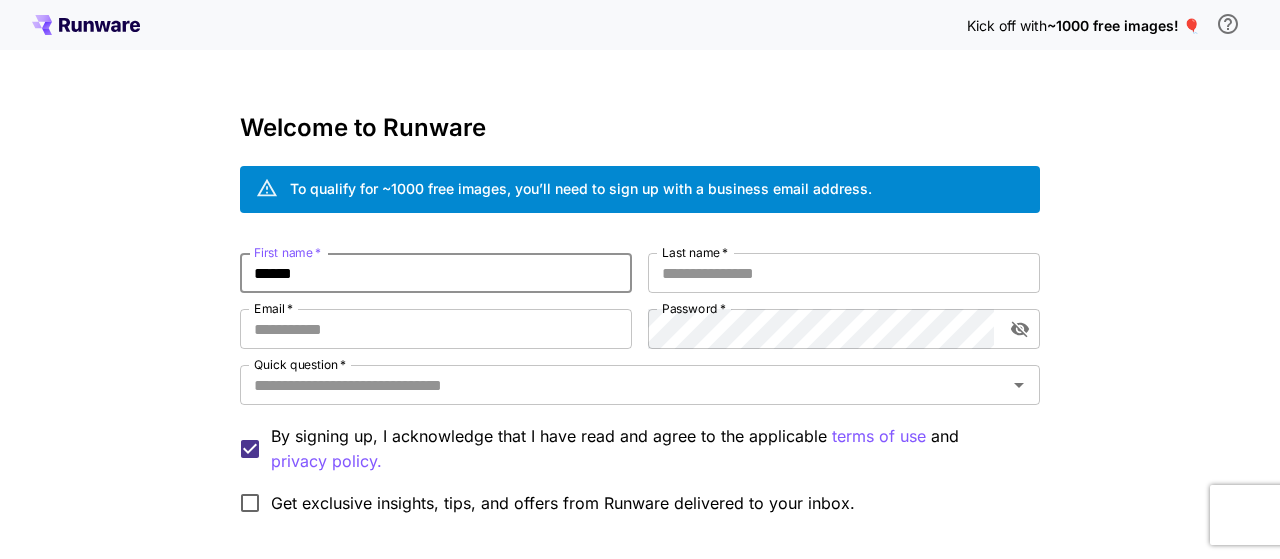 drag, startPoint x: 319, startPoint y: 275, endPoint x: 216, endPoint y: 278, distance: 103.04368 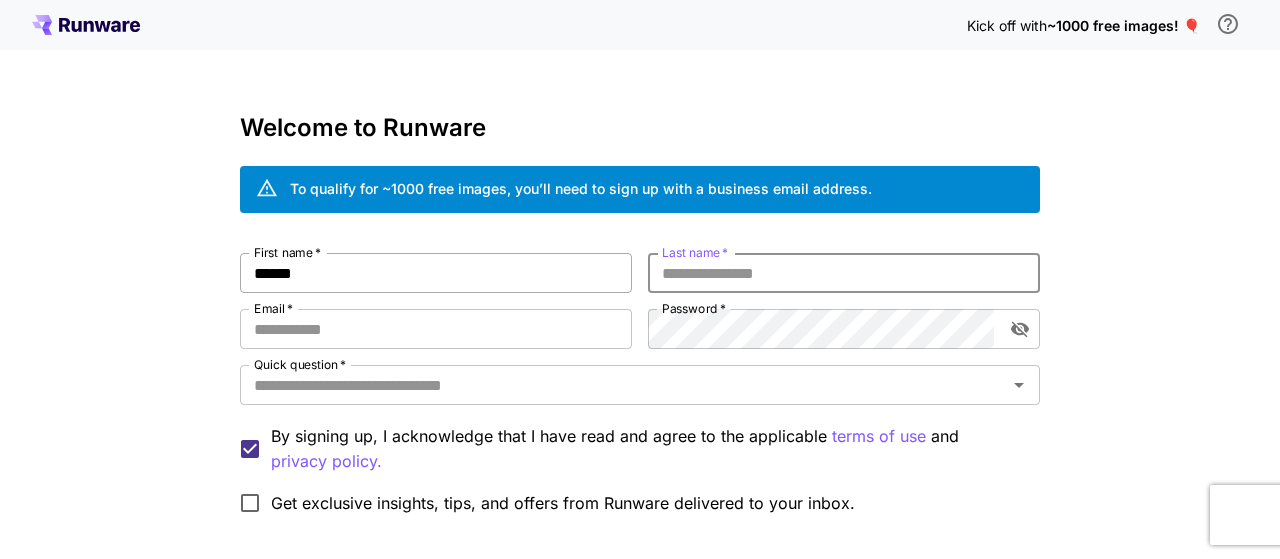 paste on "******" 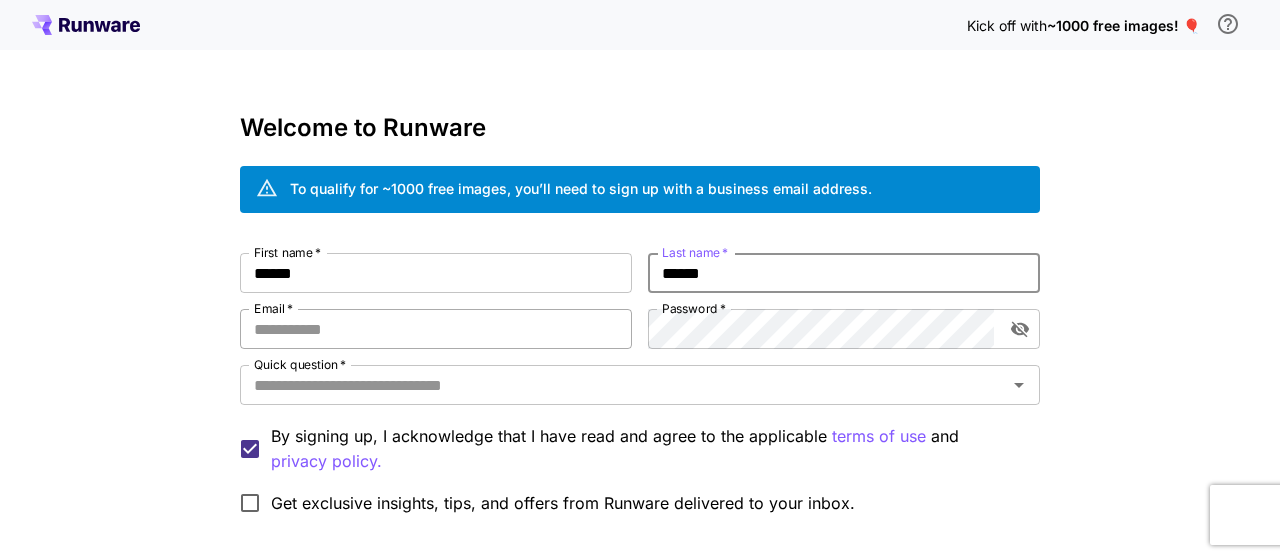 type on "******" 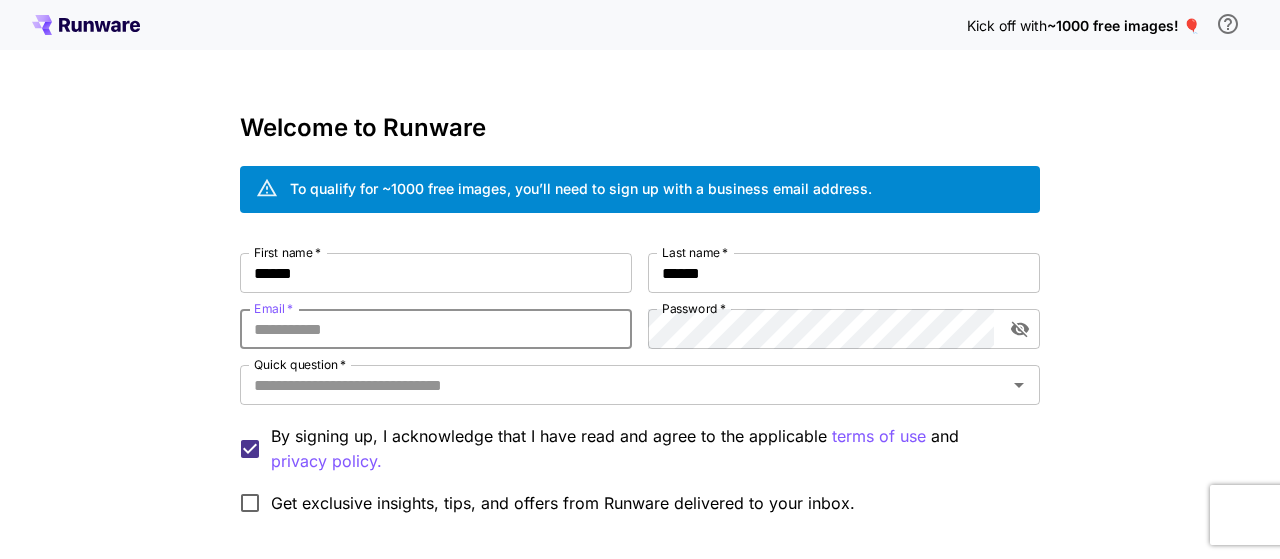 click on "Email   *" at bounding box center (436, 329) 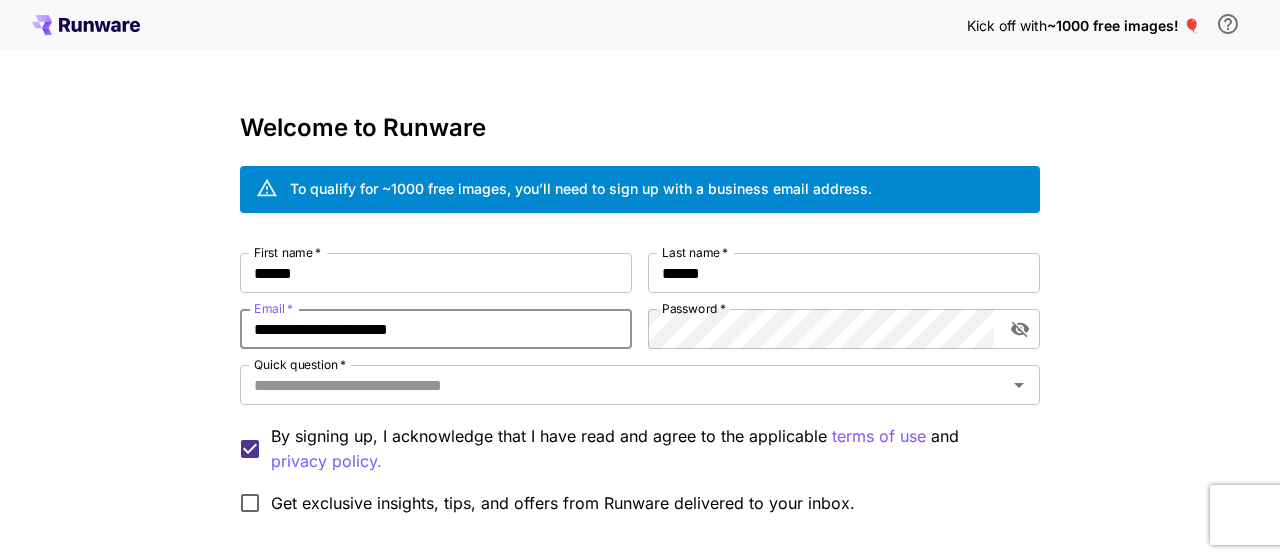type on "**********" 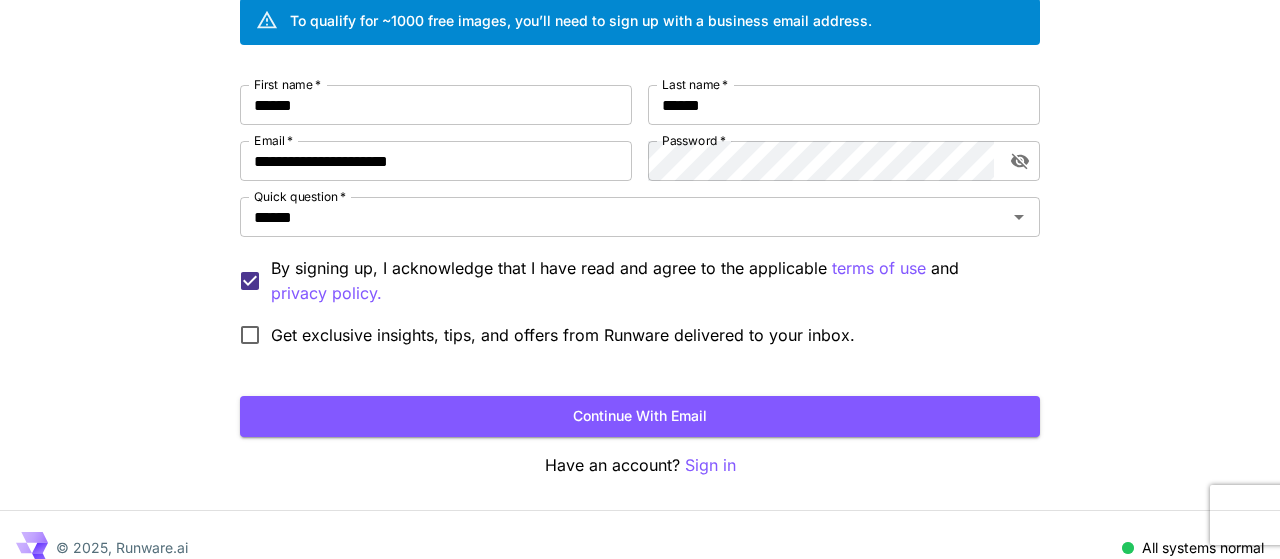scroll, scrollTop: 170, scrollLeft: 0, axis: vertical 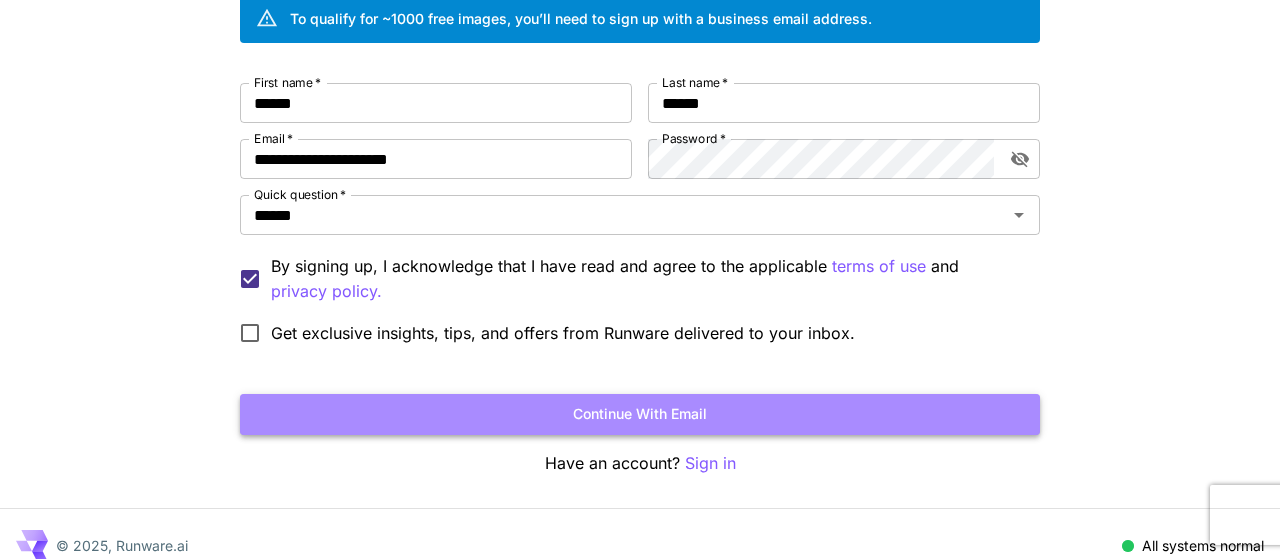 click on "Continue with email" at bounding box center (640, 414) 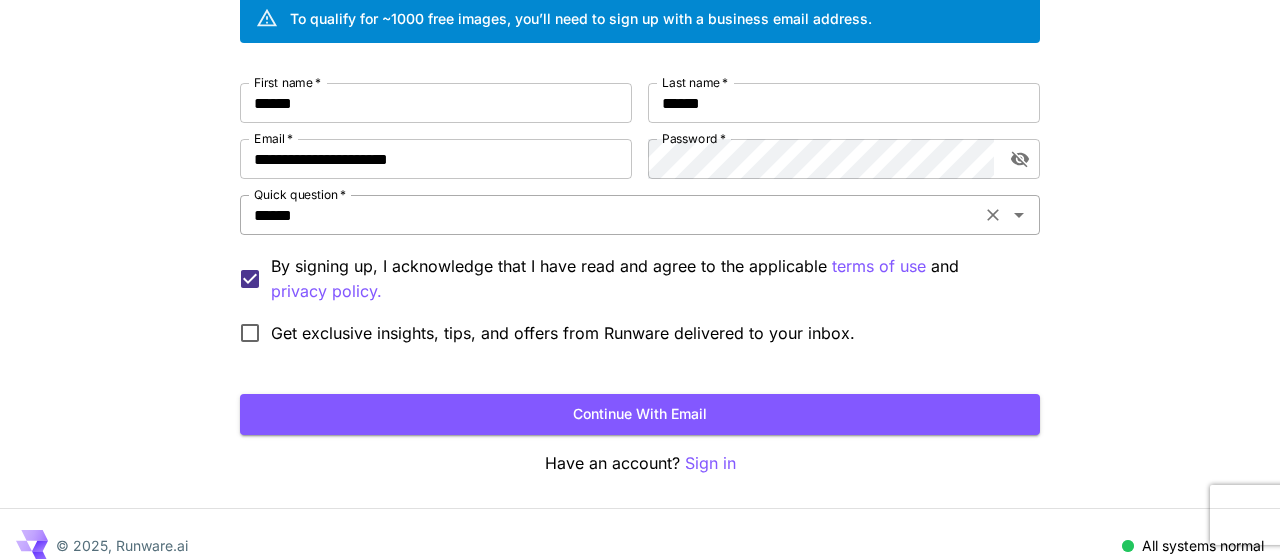 scroll, scrollTop: 0, scrollLeft: 0, axis: both 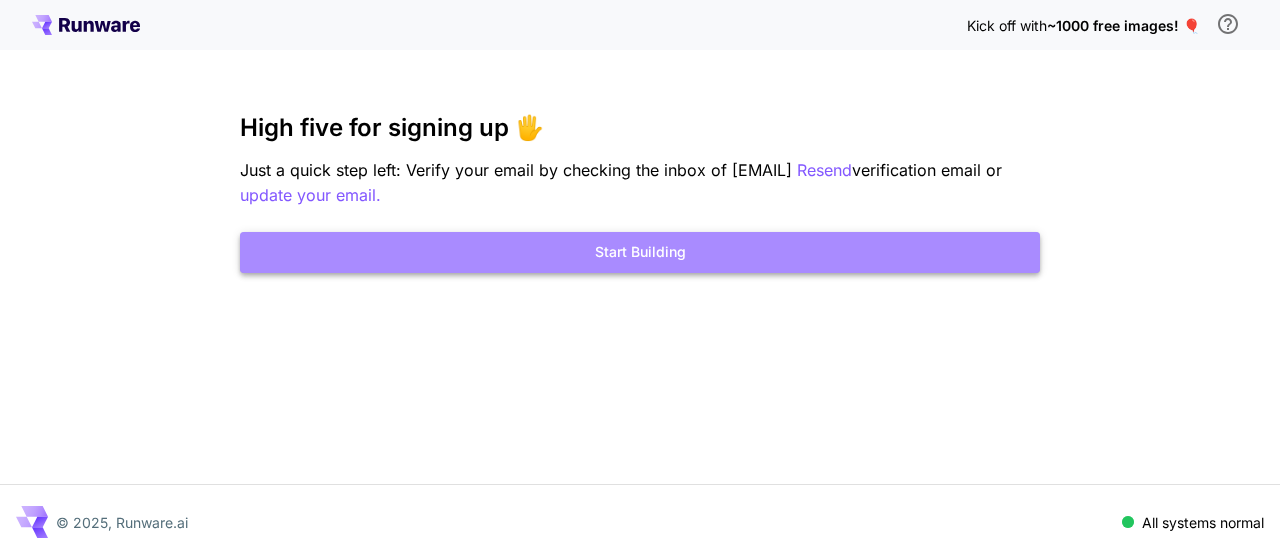 click on "Start Building" at bounding box center [640, 252] 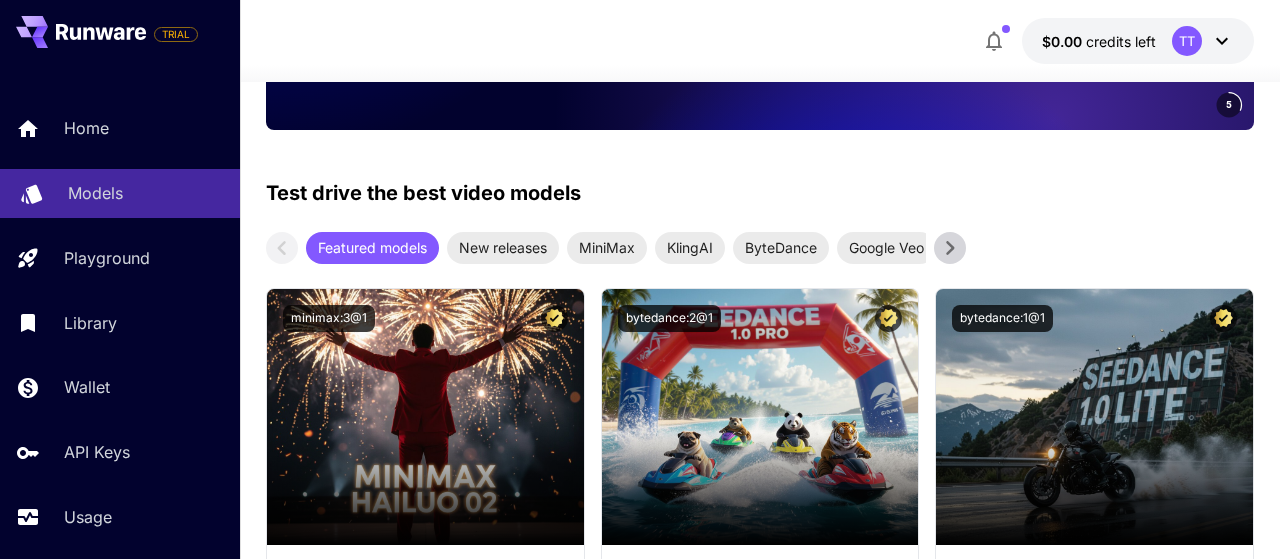 scroll, scrollTop: 620, scrollLeft: 0, axis: vertical 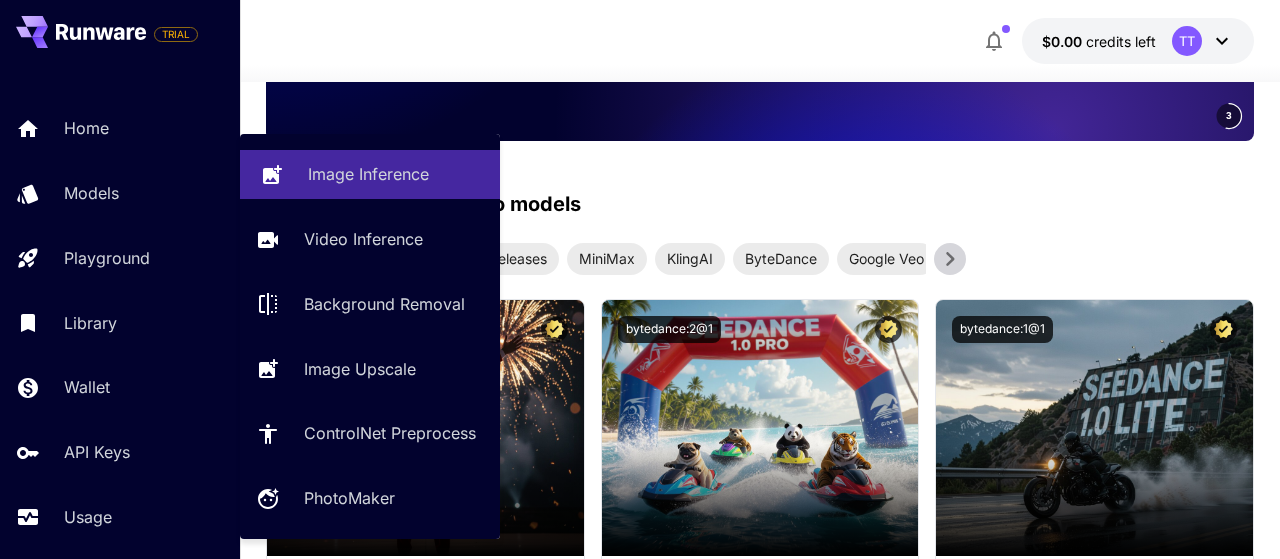click on "Image Inference" at bounding box center (368, 174) 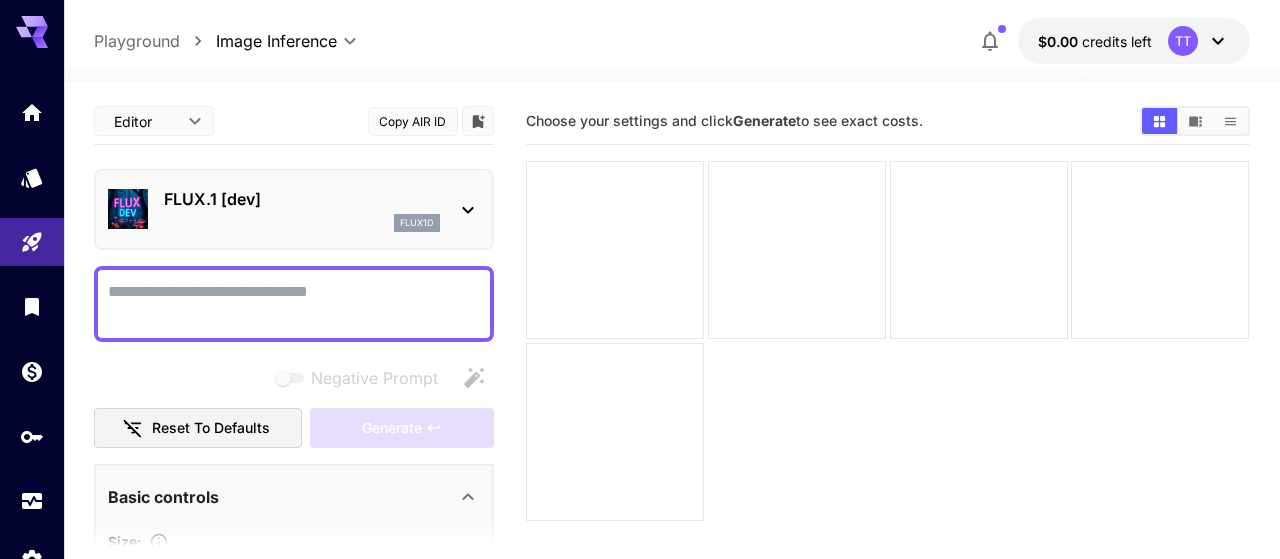 click on "Negative Prompt" at bounding box center [294, 304] 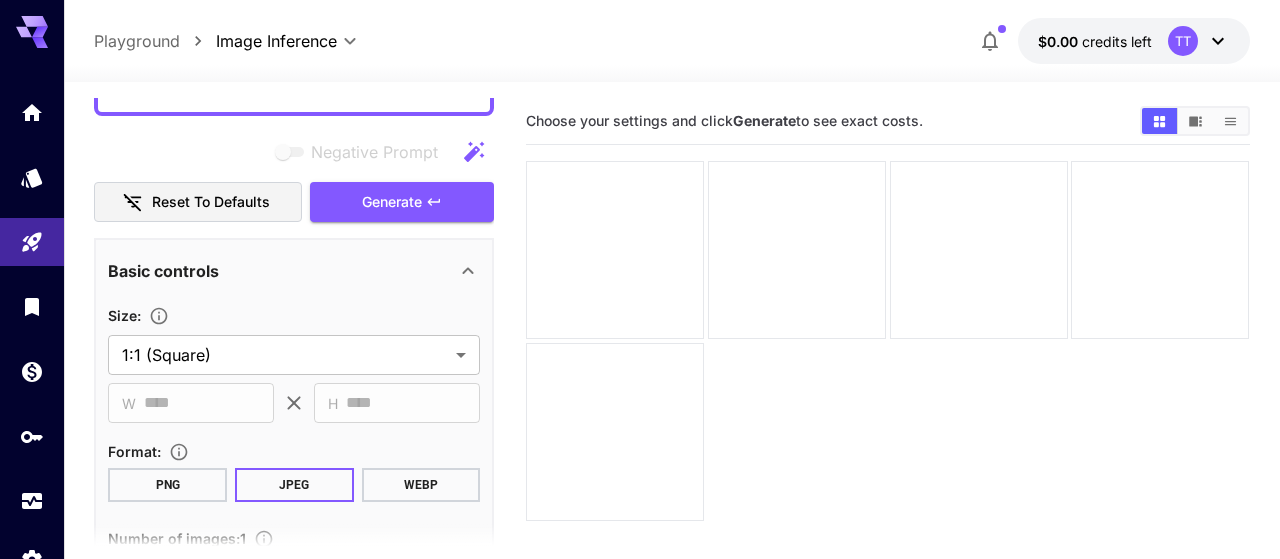 scroll, scrollTop: 245, scrollLeft: 0, axis: vertical 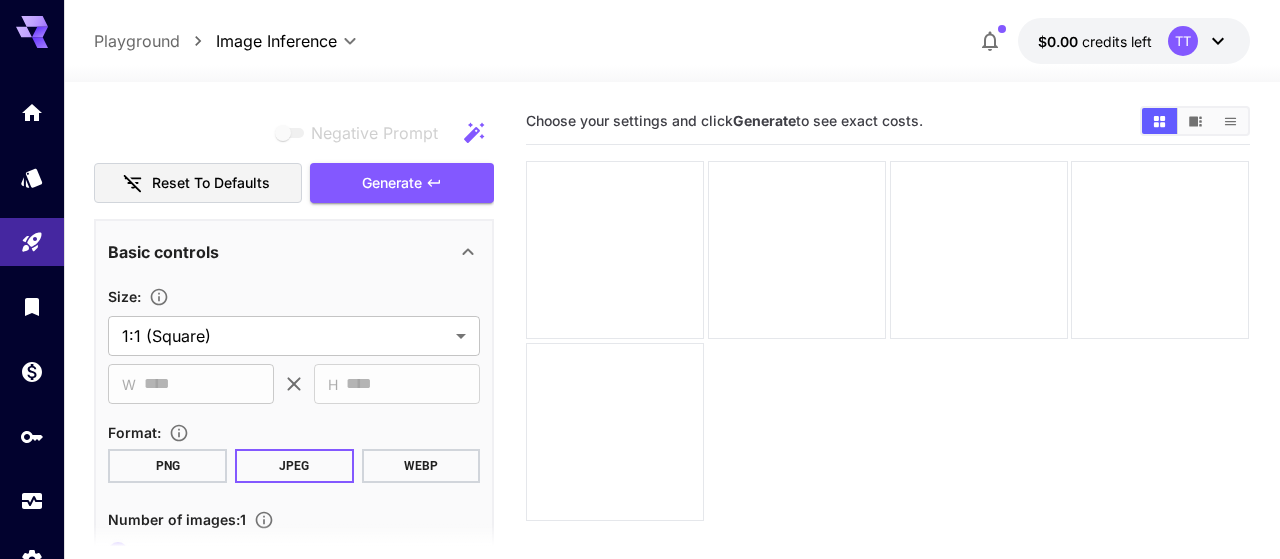 type on "**********" 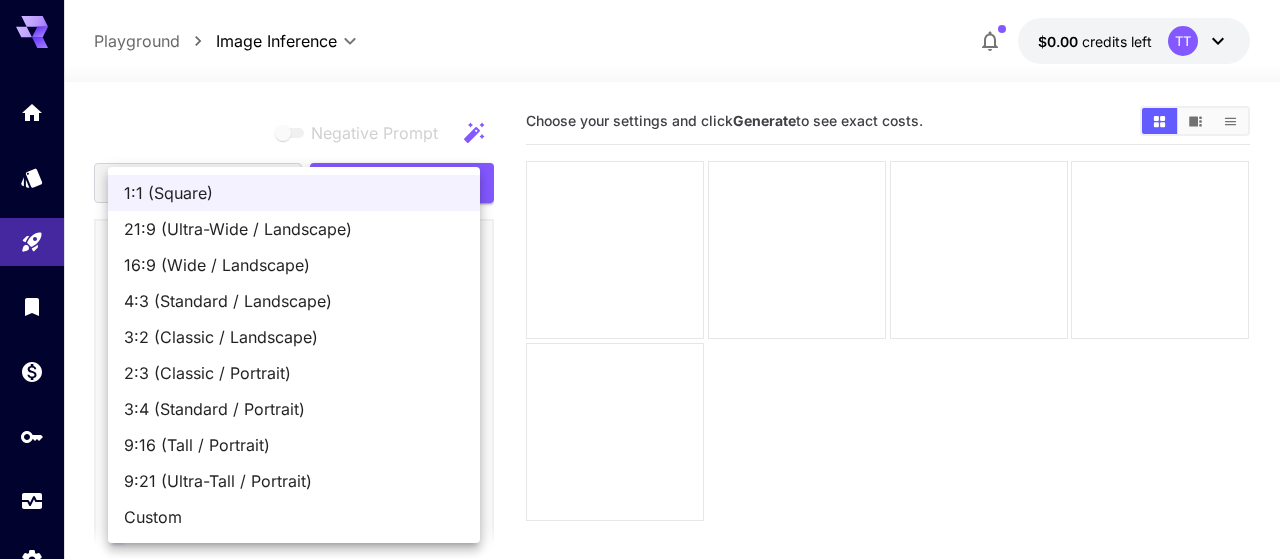 click on "**********" at bounding box center (640, 358) 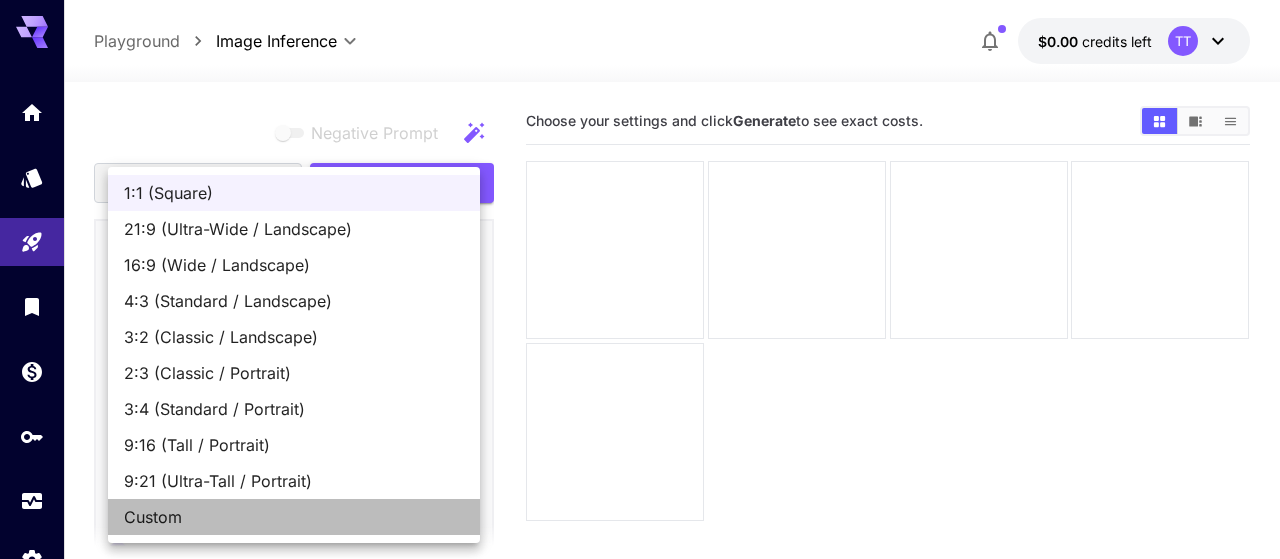 click on "Custom" at bounding box center [294, 517] 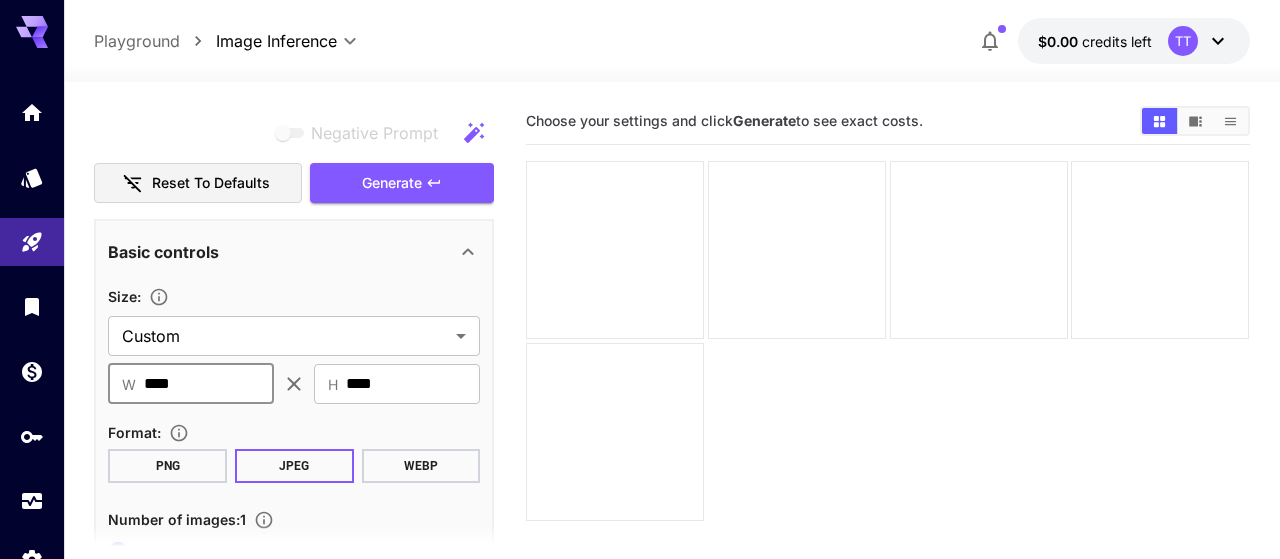 click on "****" at bounding box center (209, 384) 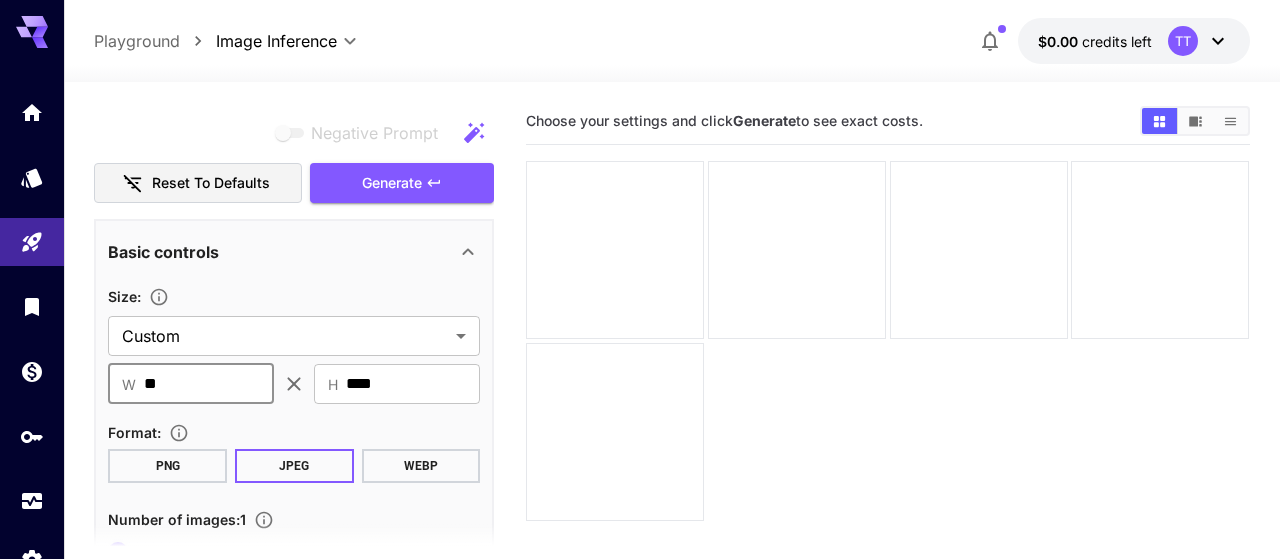 type on "***" 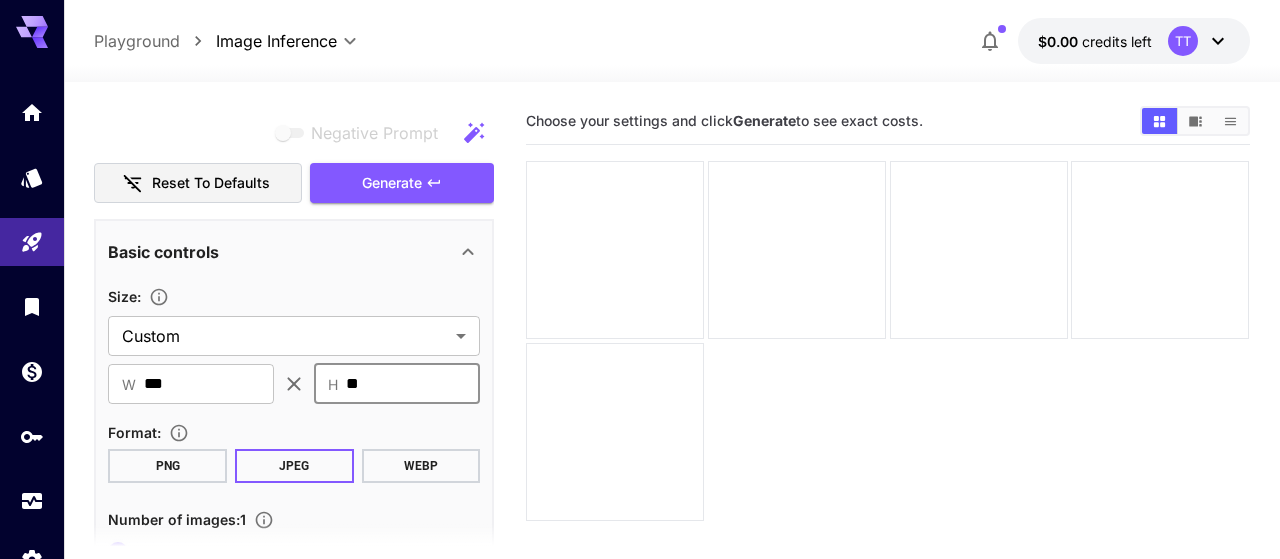 type on "***" 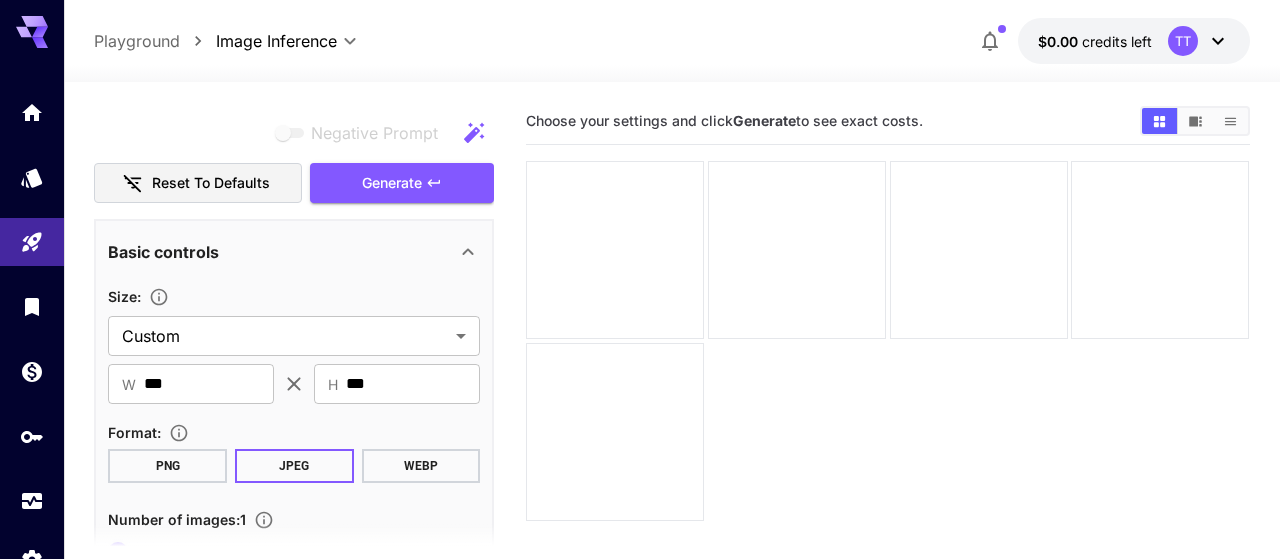 click on "Format :" at bounding box center [294, 432] 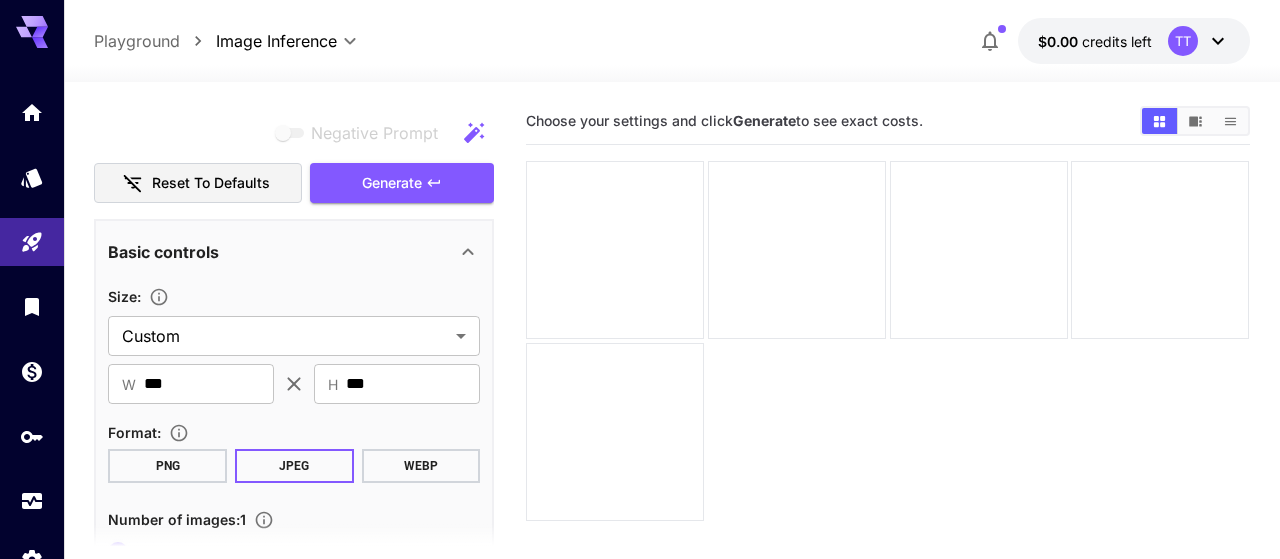 click on "PNG" at bounding box center [167, 466] 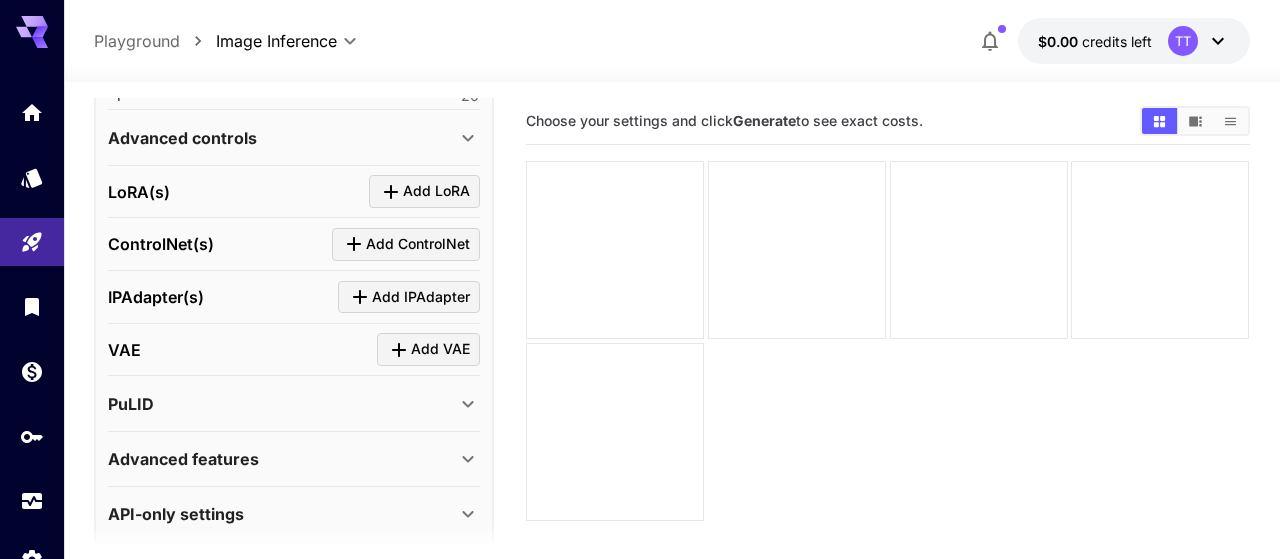 scroll, scrollTop: 740, scrollLeft: 0, axis: vertical 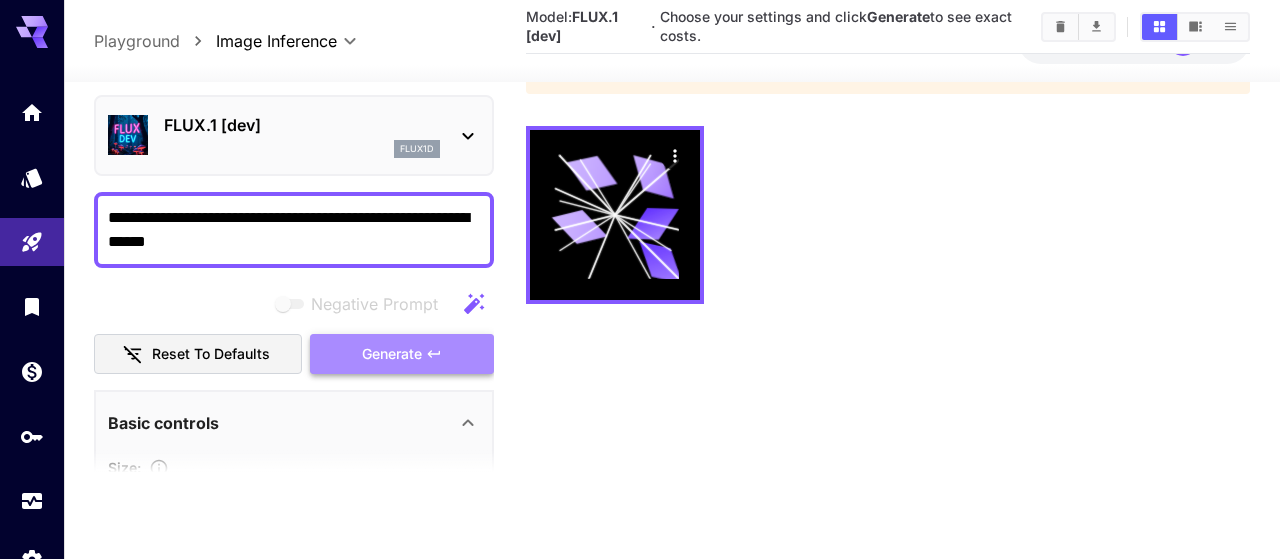 click on "Generate" at bounding box center [392, 354] 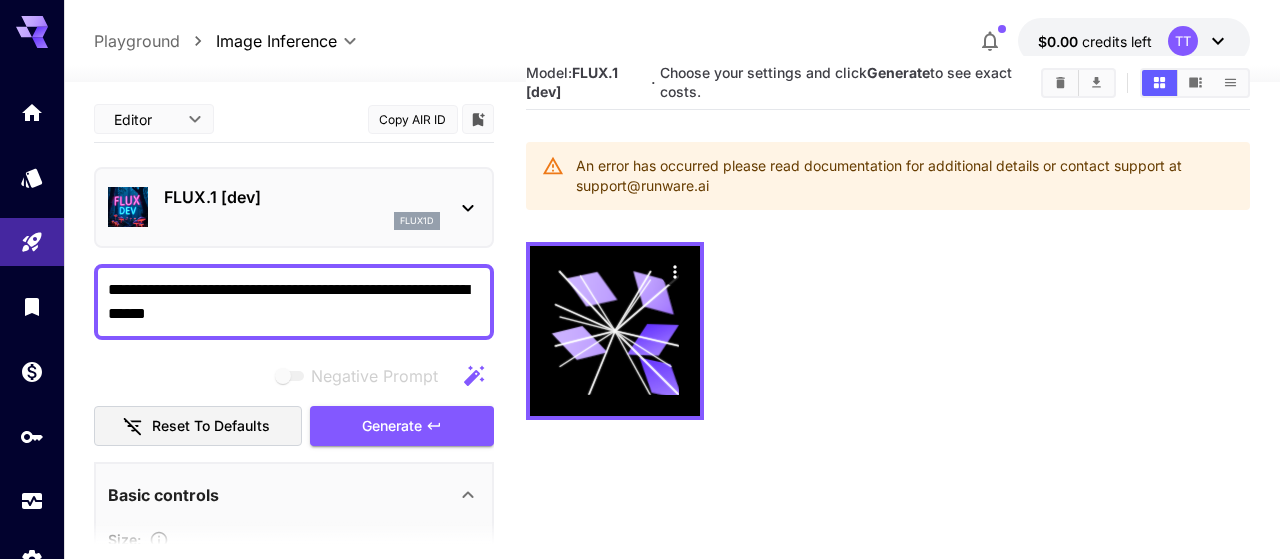scroll, scrollTop: 0, scrollLeft: 0, axis: both 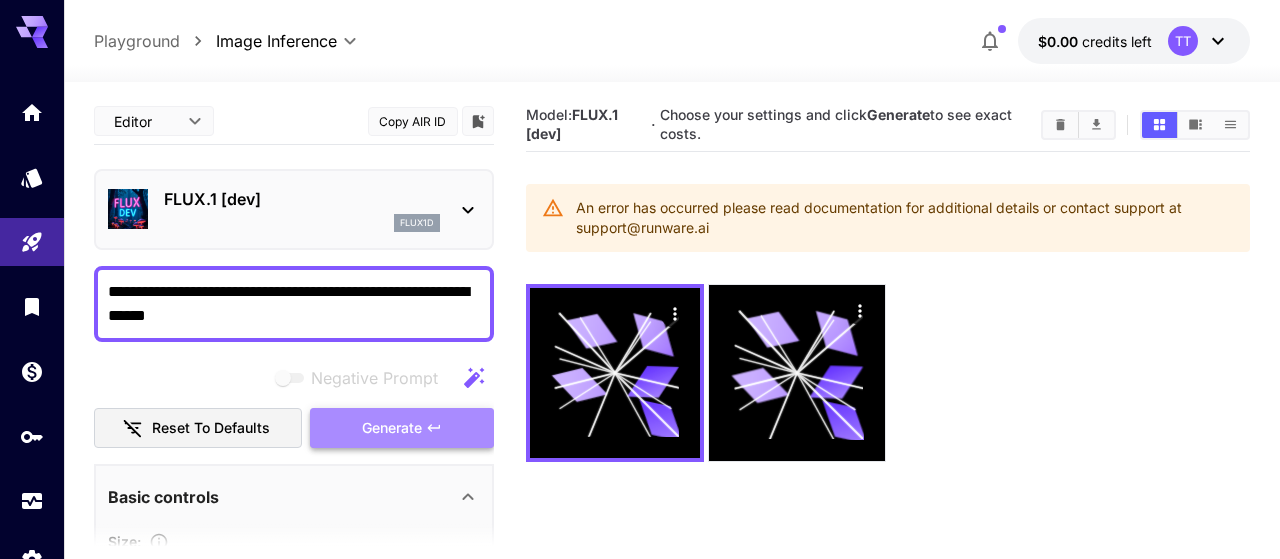 click on "Generate" at bounding box center [392, 428] 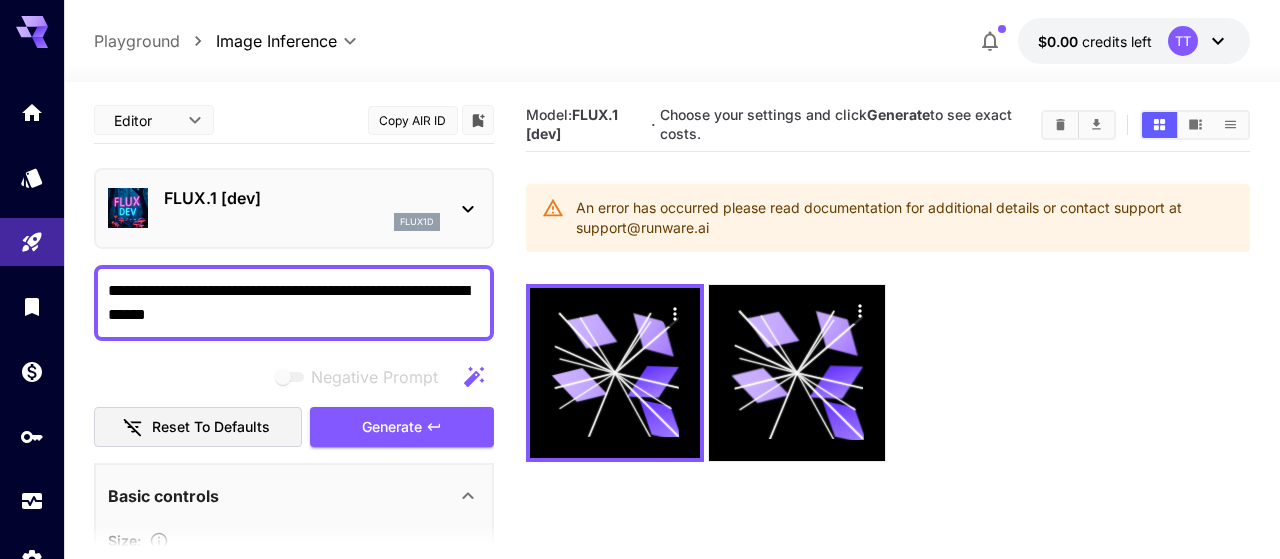 scroll, scrollTop: 0, scrollLeft: 0, axis: both 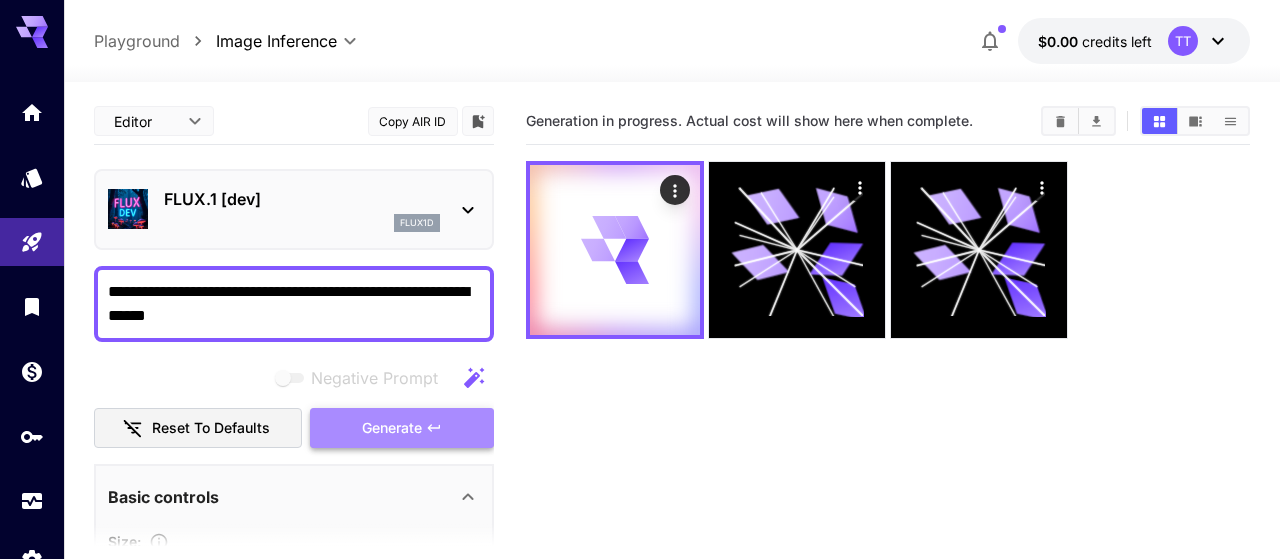 click on "Generate" at bounding box center [392, 428] 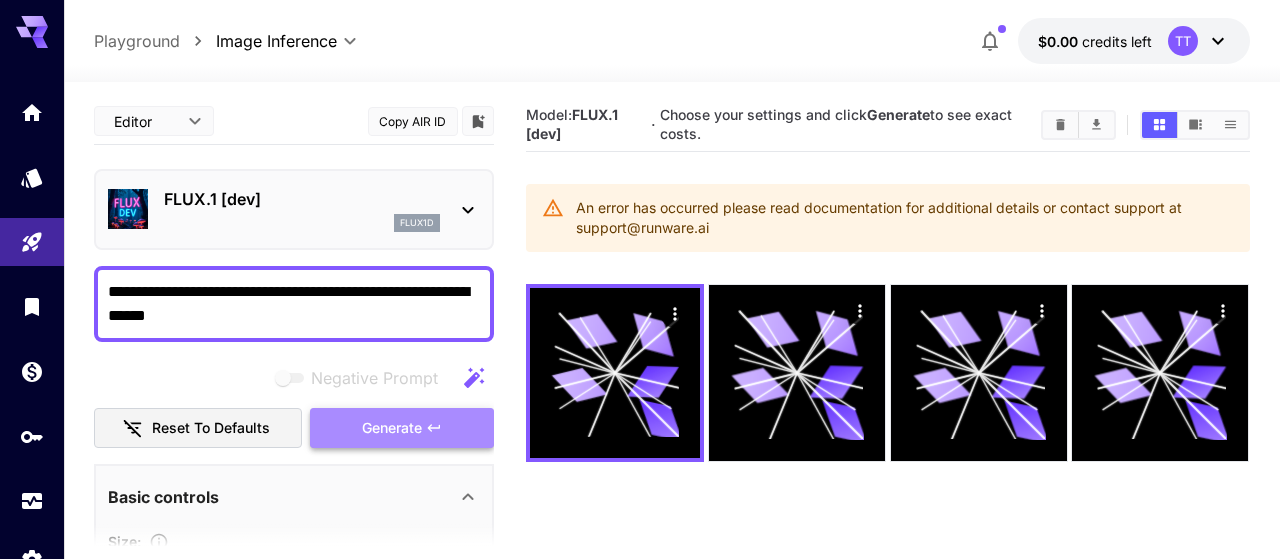 click on "Generate" at bounding box center [392, 428] 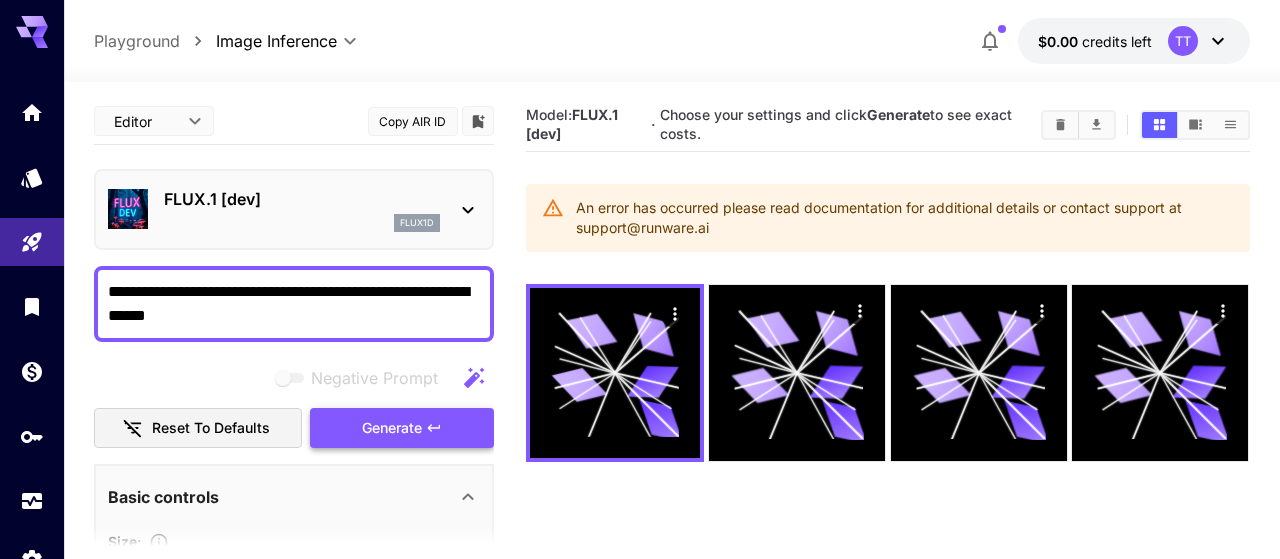 click on "Generate" at bounding box center (392, 428) 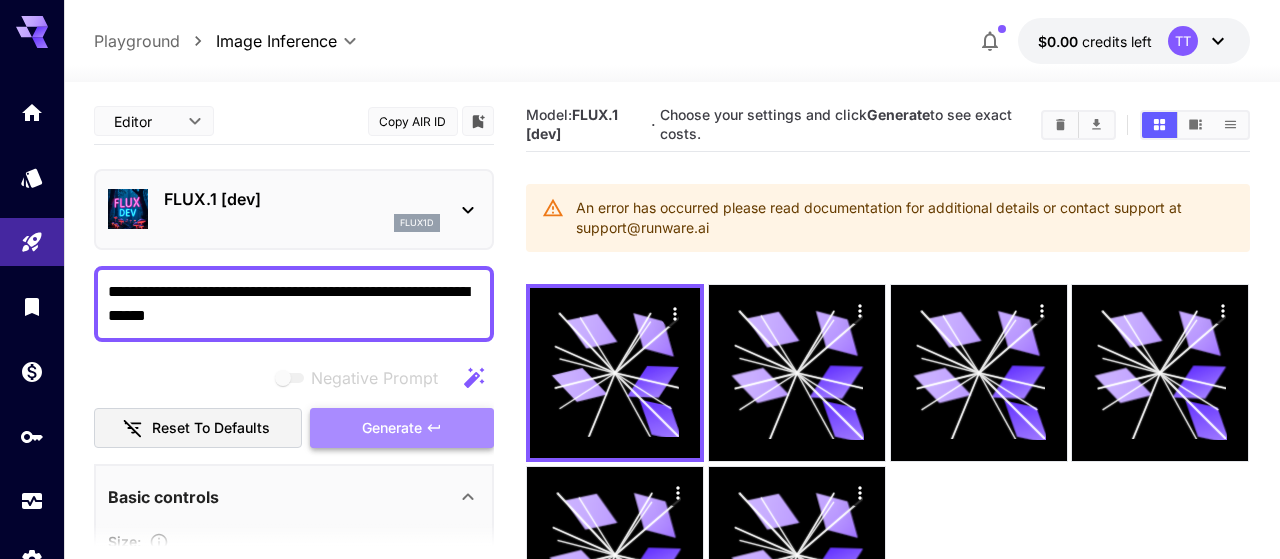 click on "Generate" at bounding box center (392, 428) 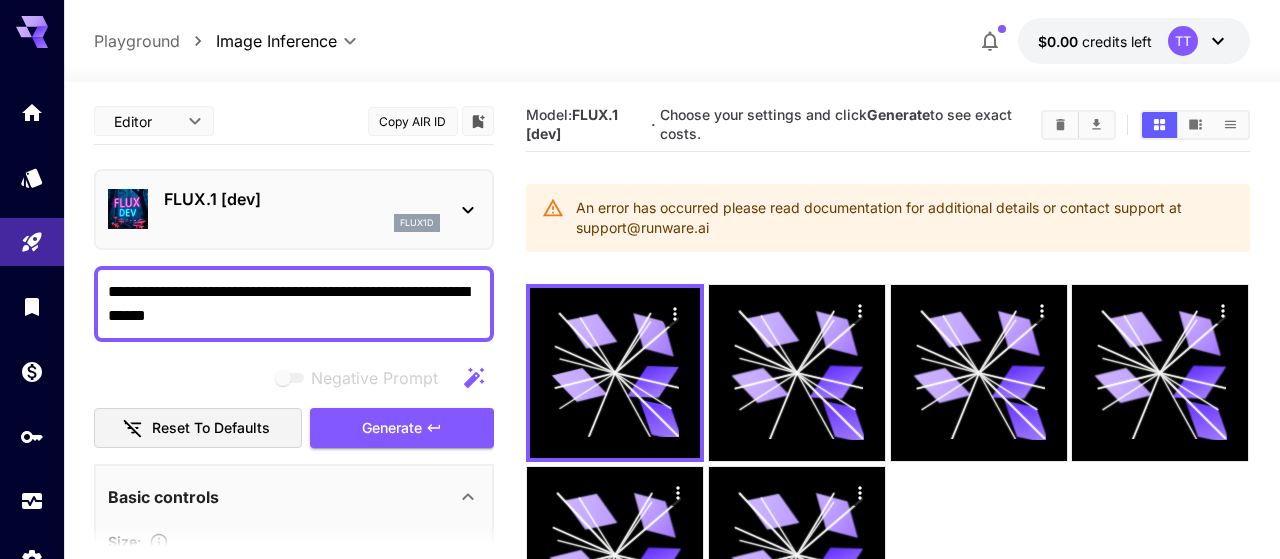 scroll, scrollTop: 94, scrollLeft: 0, axis: vertical 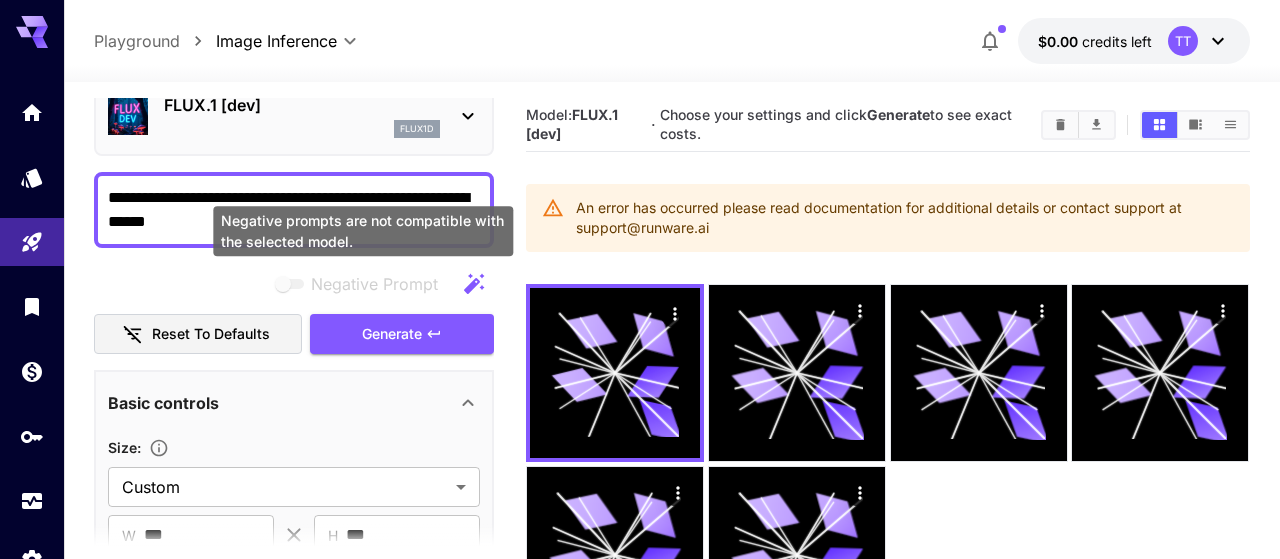 click at bounding box center [291, 284] 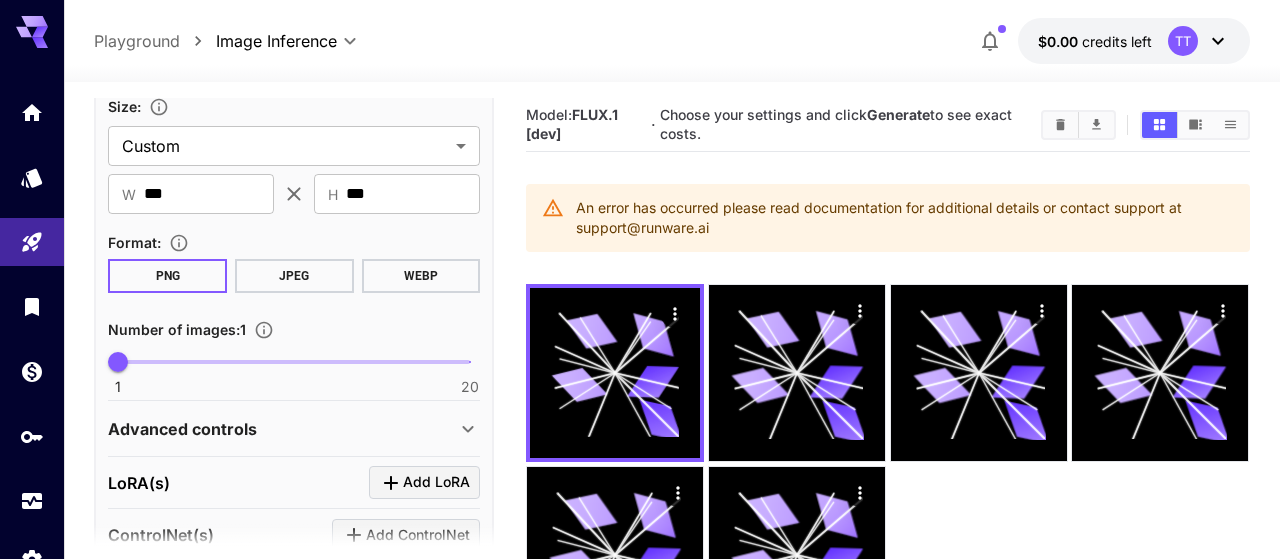 scroll, scrollTop: 478, scrollLeft: 0, axis: vertical 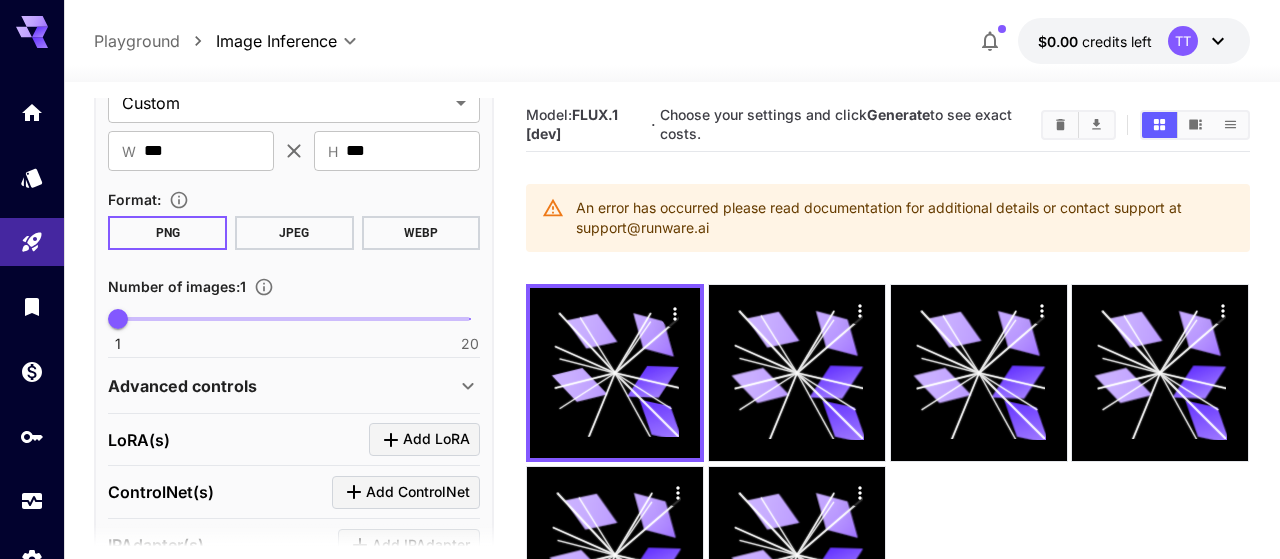 click on "Advanced controls" at bounding box center (282, 386) 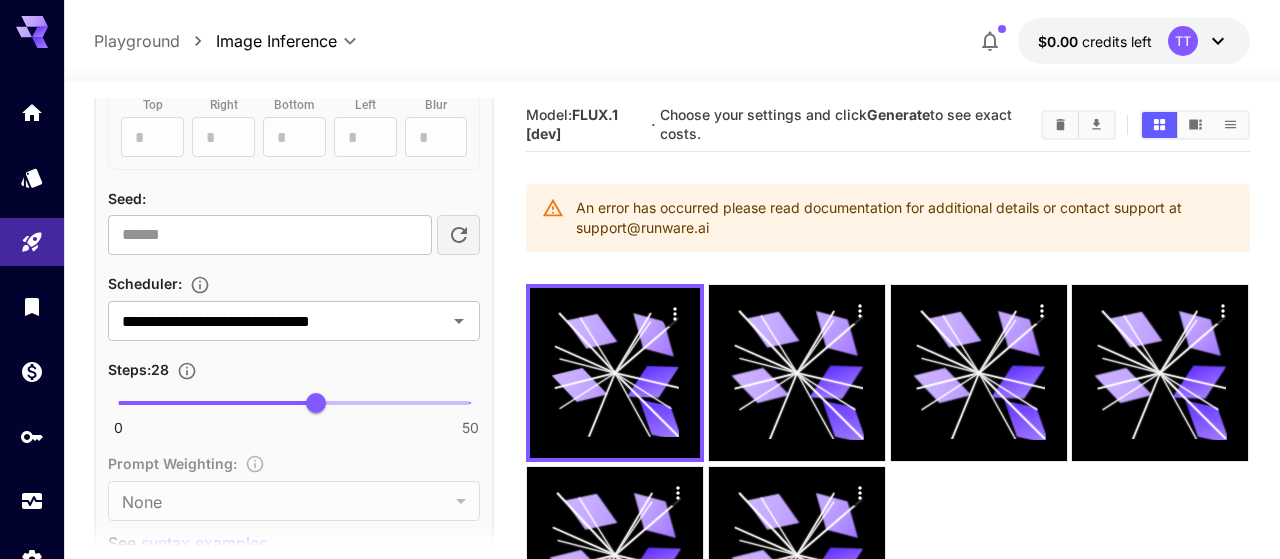 scroll, scrollTop: 1147, scrollLeft: 0, axis: vertical 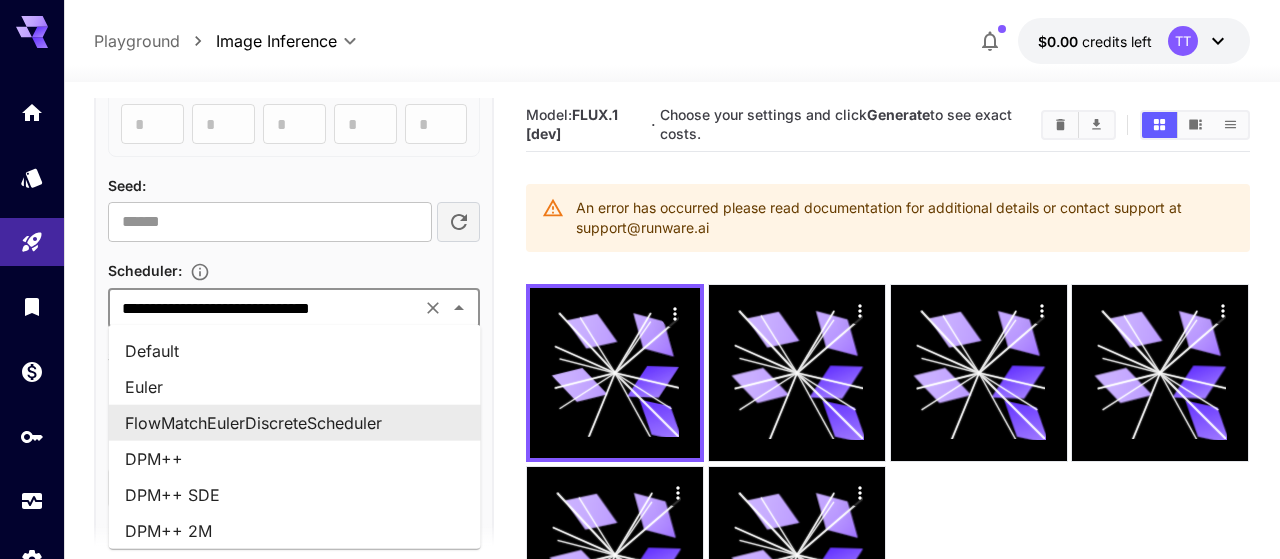 click on "**********" at bounding box center [264, 308] 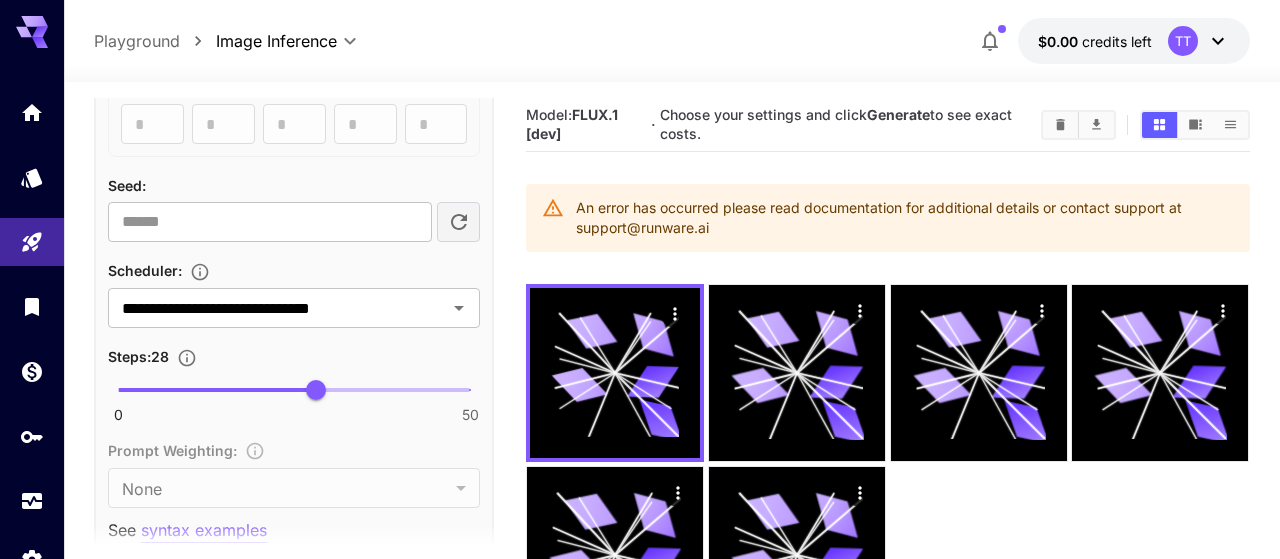 click on "**********" at bounding box center [672, 399] 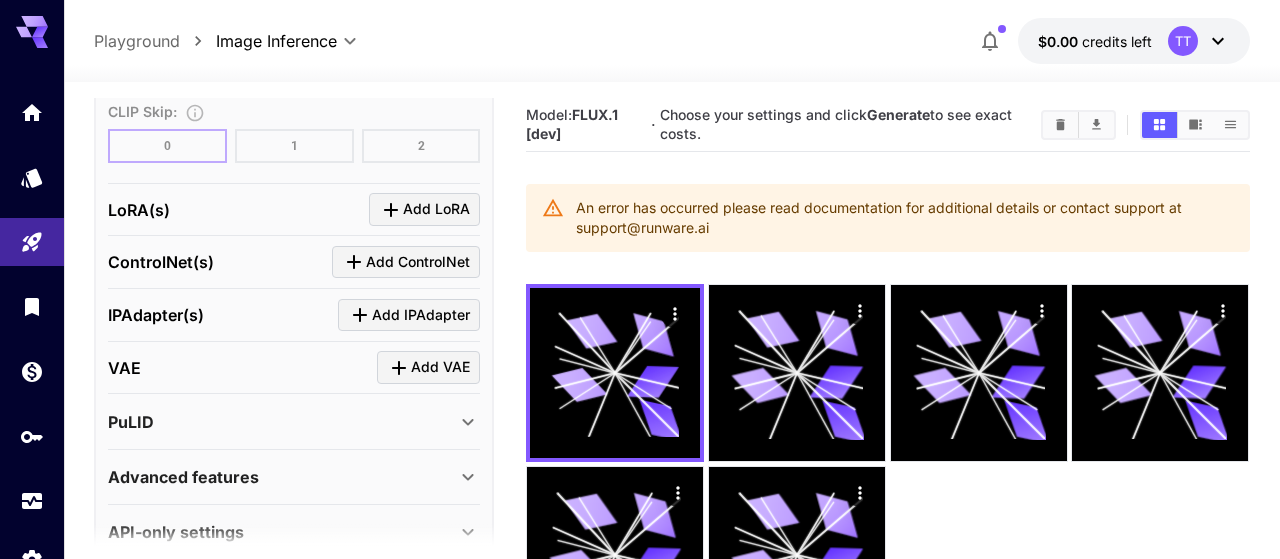 scroll, scrollTop: 1728, scrollLeft: 0, axis: vertical 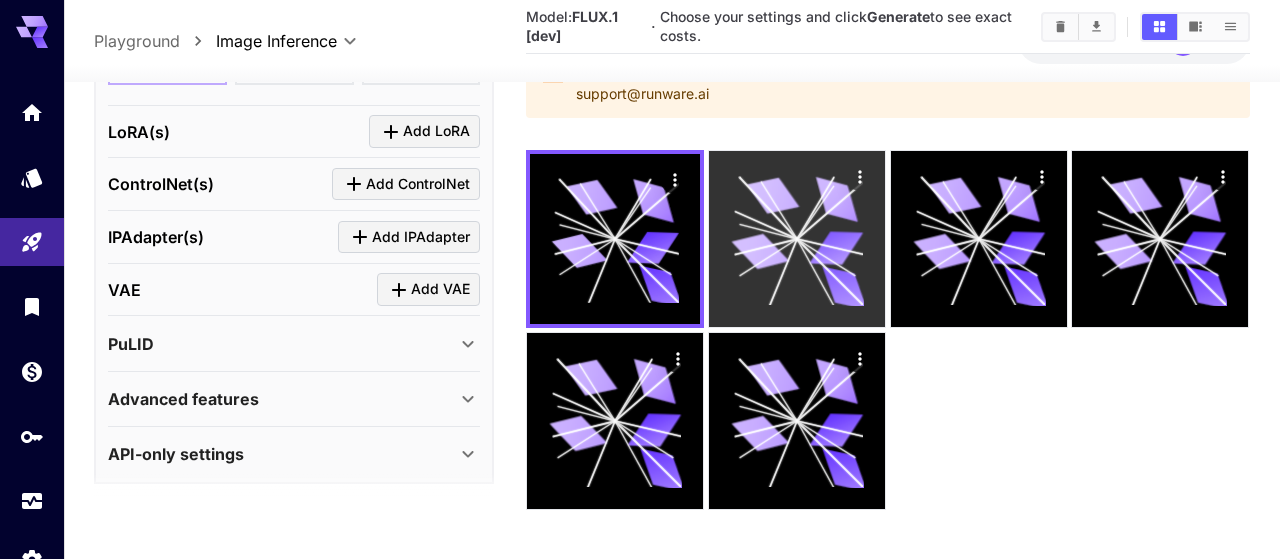 click 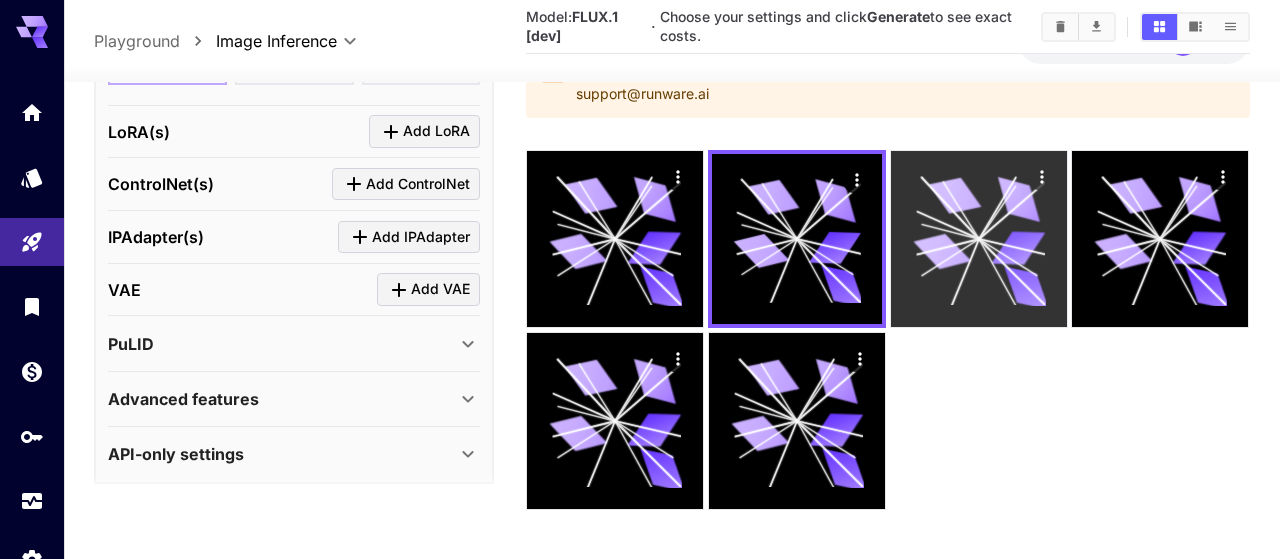 click 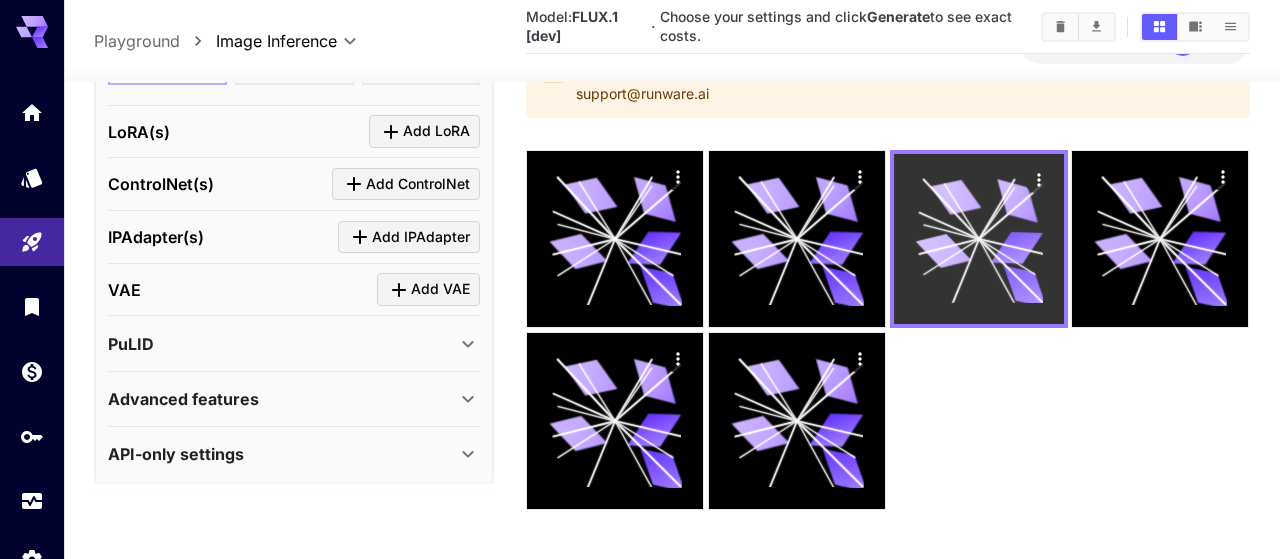scroll, scrollTop: 158, scrollLeft: 0, axis: vertical 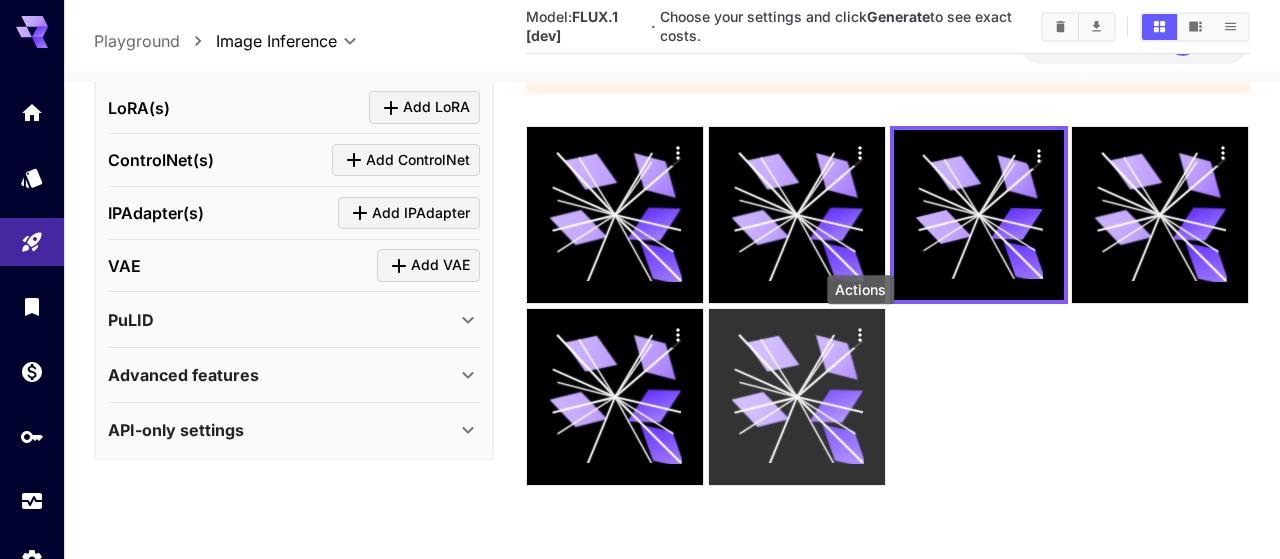 click 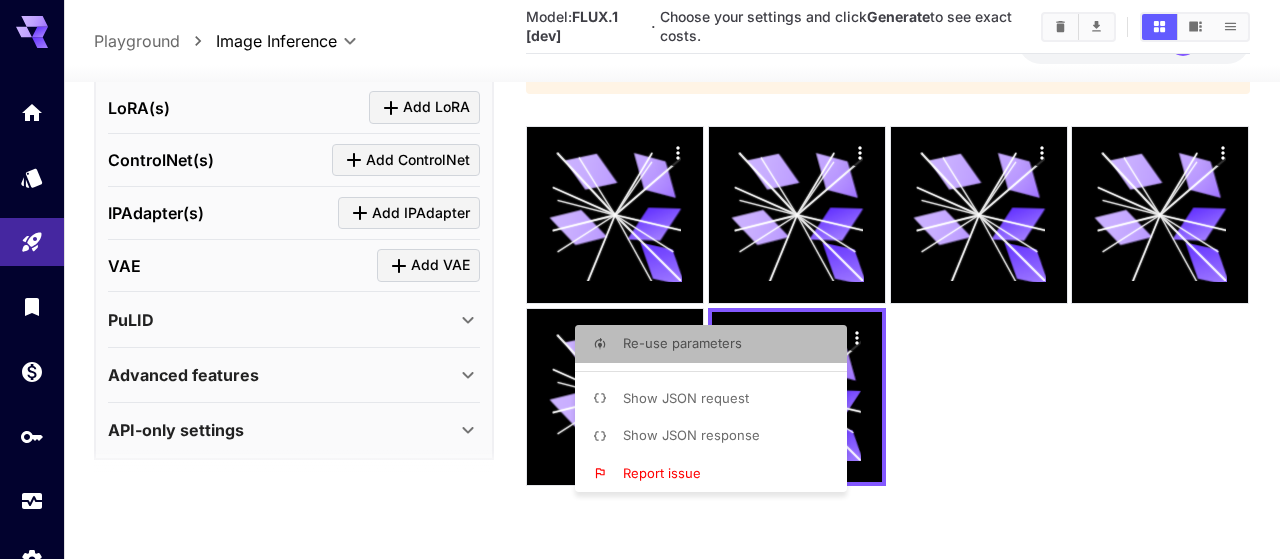 click on "Re-use parameters" at bounding box center (717, 344) 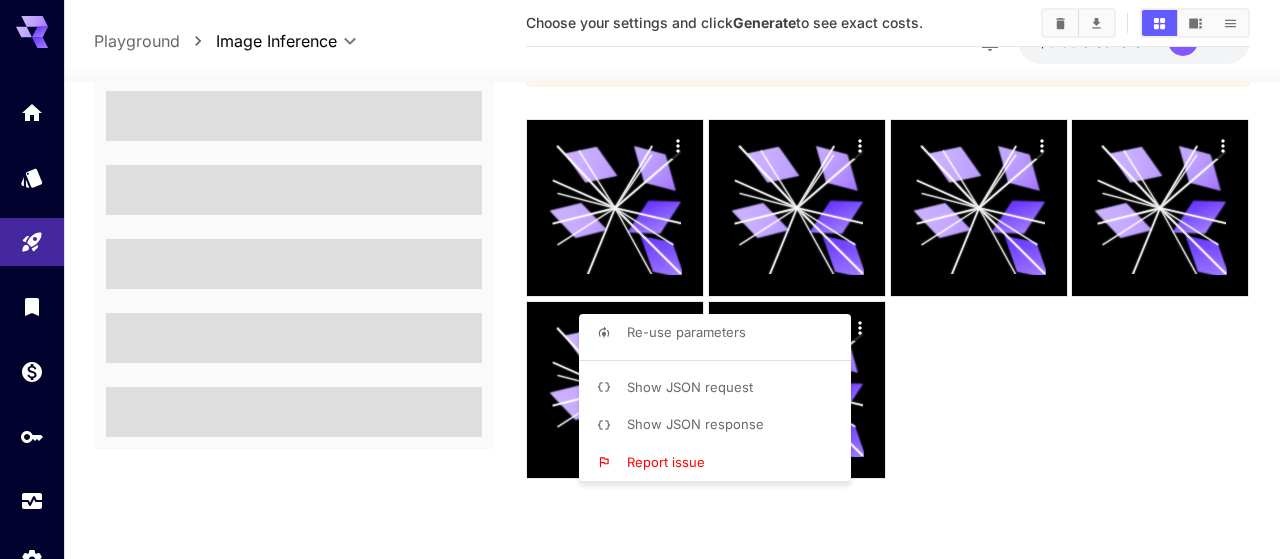 type on "**********" 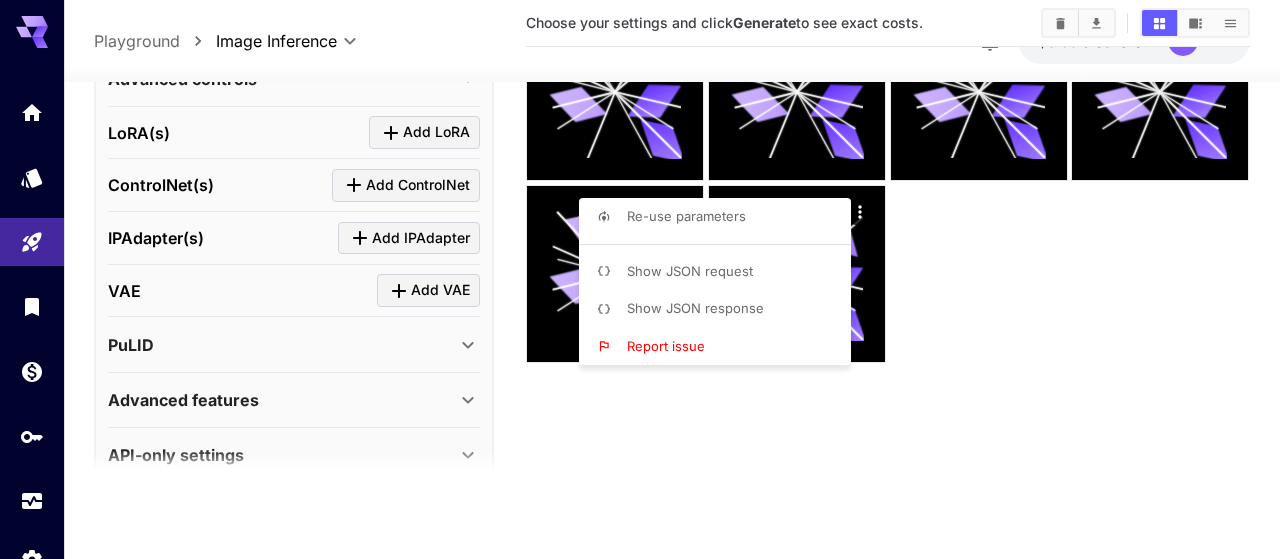 click at bounding box center (640, 279) 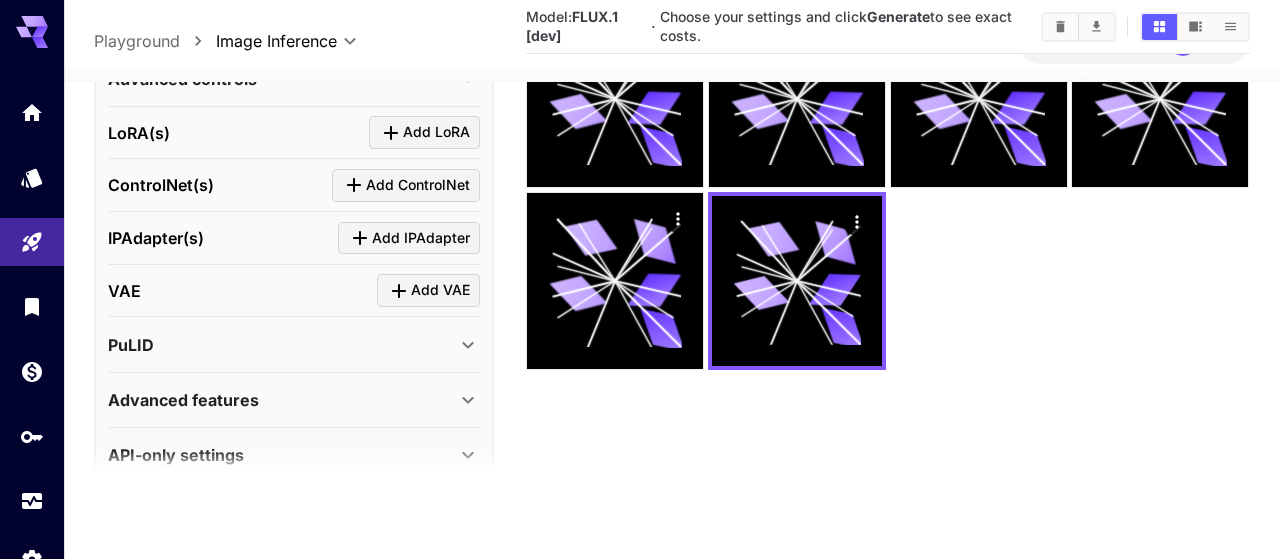 scroll, scrollTop: 0, scrollLeft: 0, axis: both 